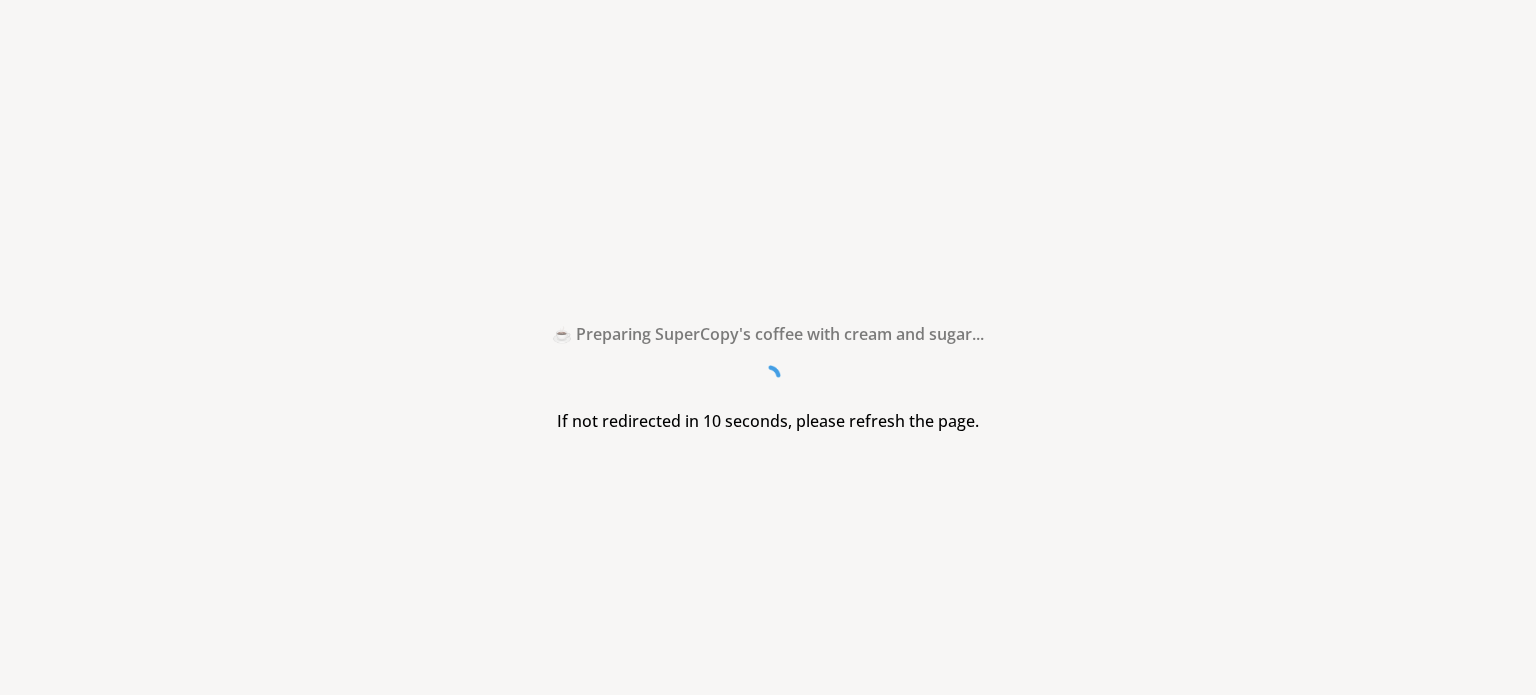 scroll, scrollTop: 0, scrollLeft: 0, axis: both 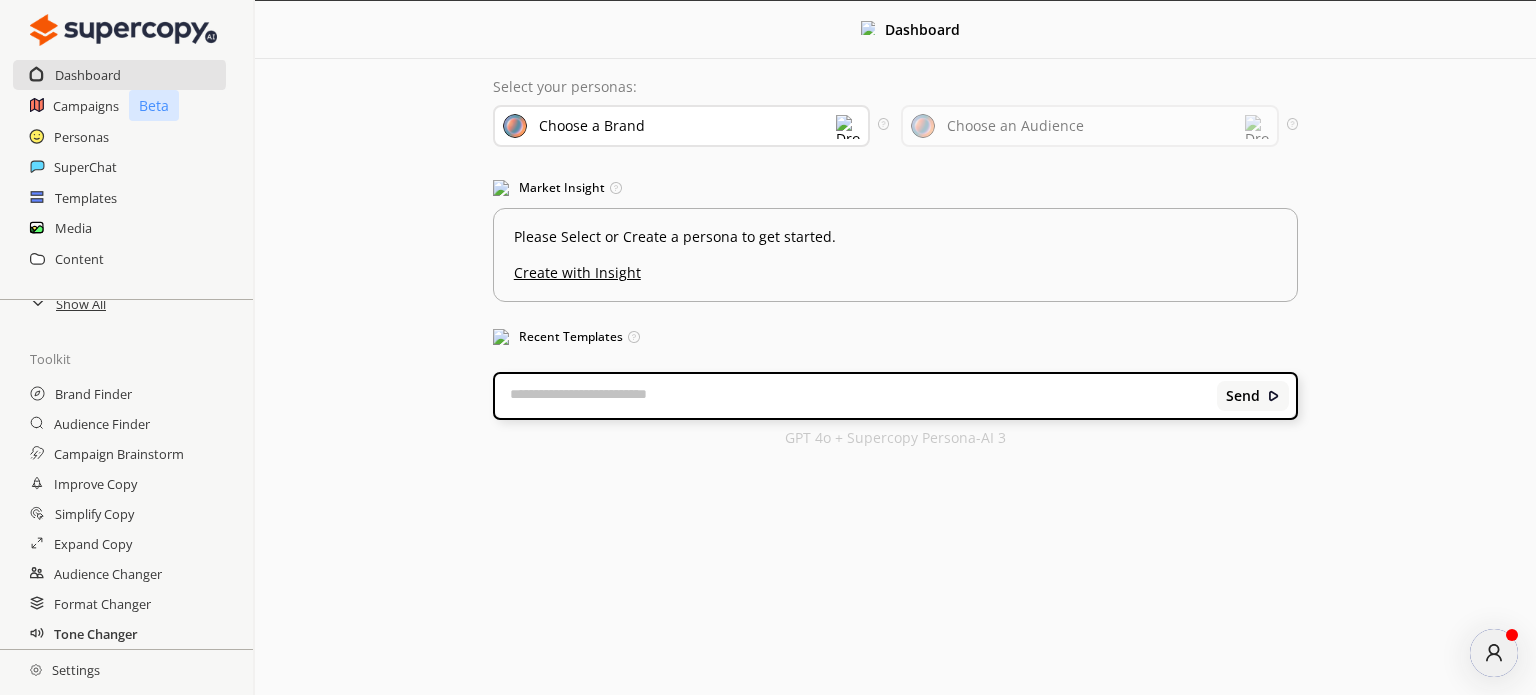 click on "Tone Changer" at bounding box center (96, 634) 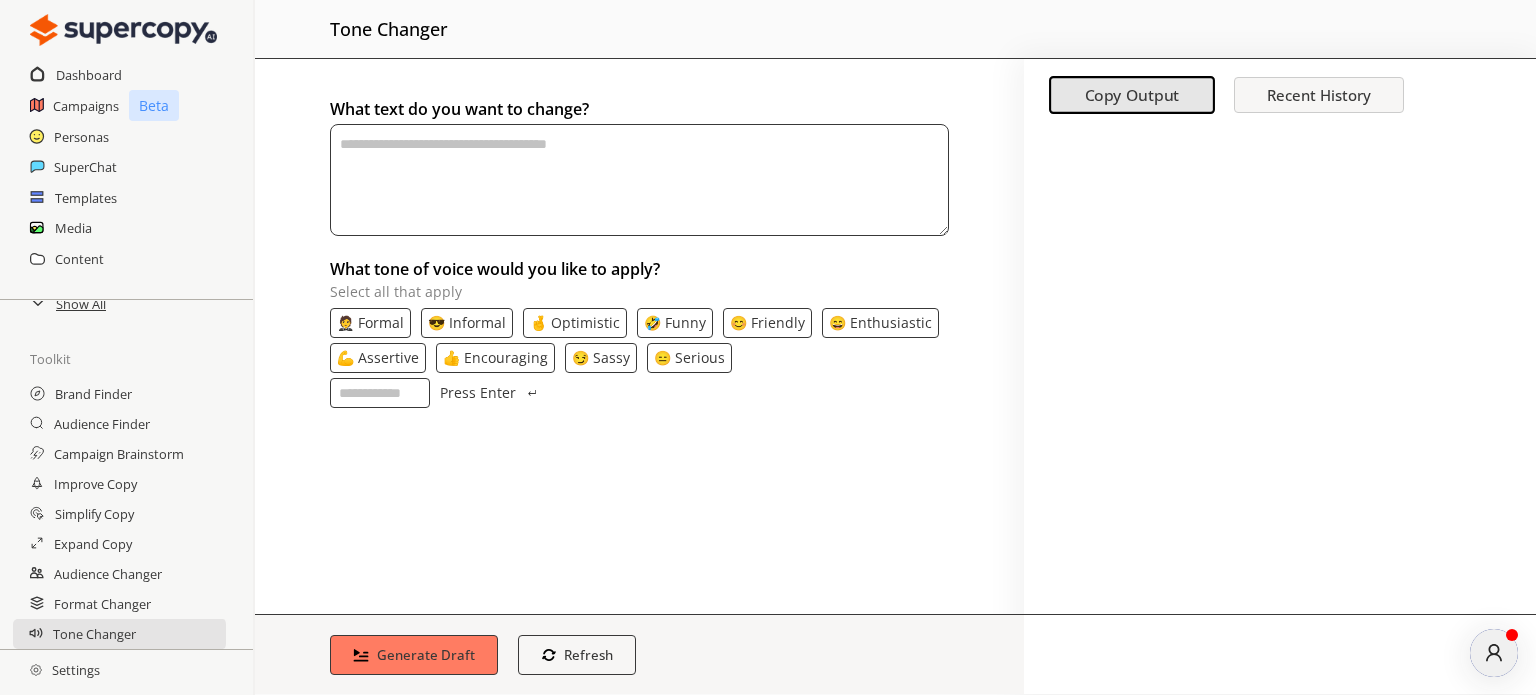 paste on "**********" 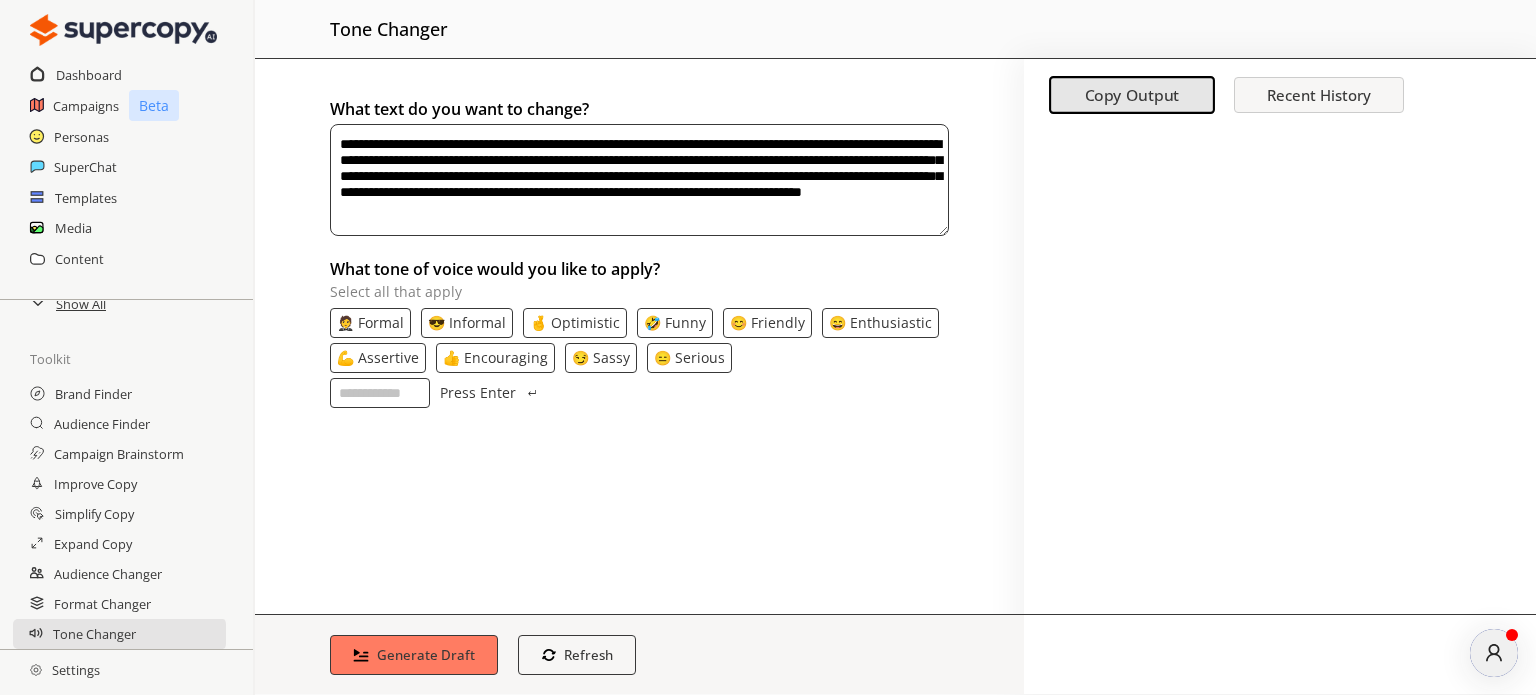 click on "👍 Encouraging" at bounding box center (495, 358) 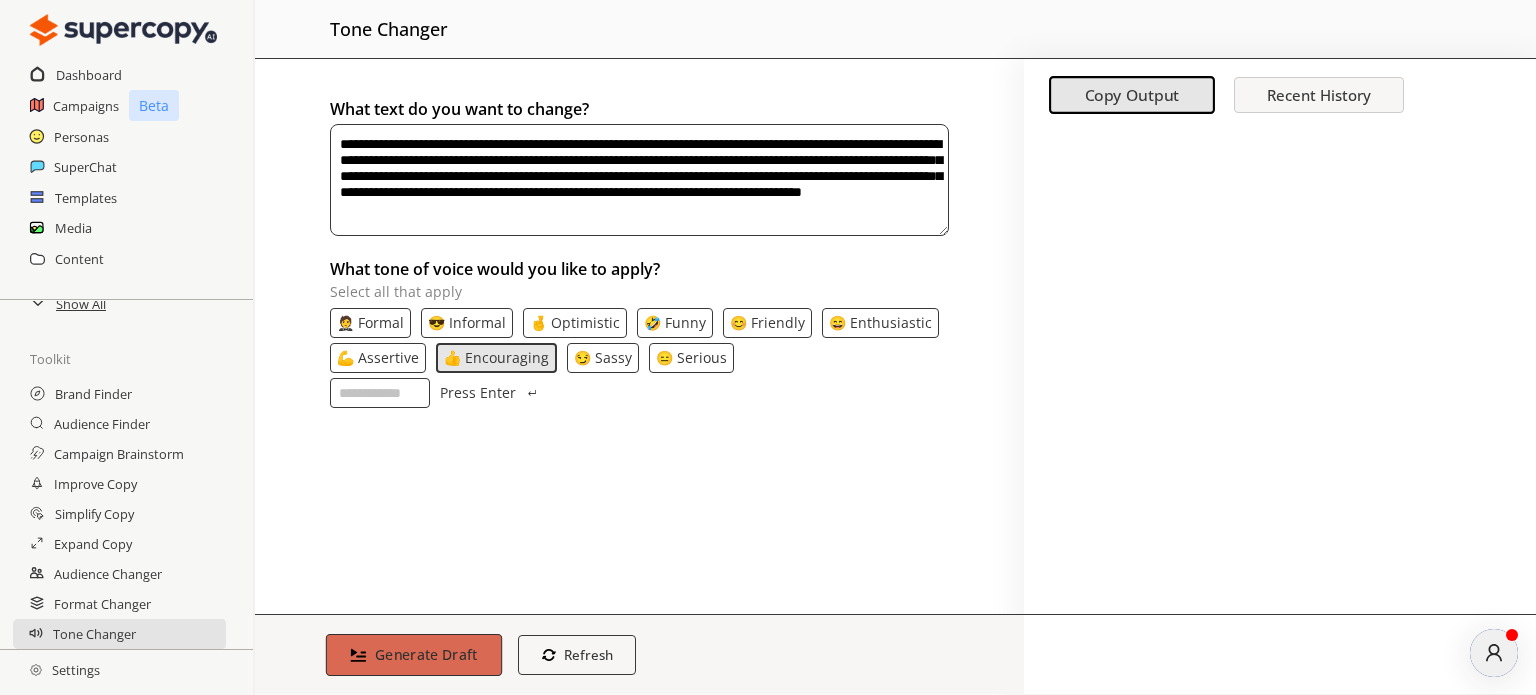 click on "Generate Draft" at bounding box center [426, 654] 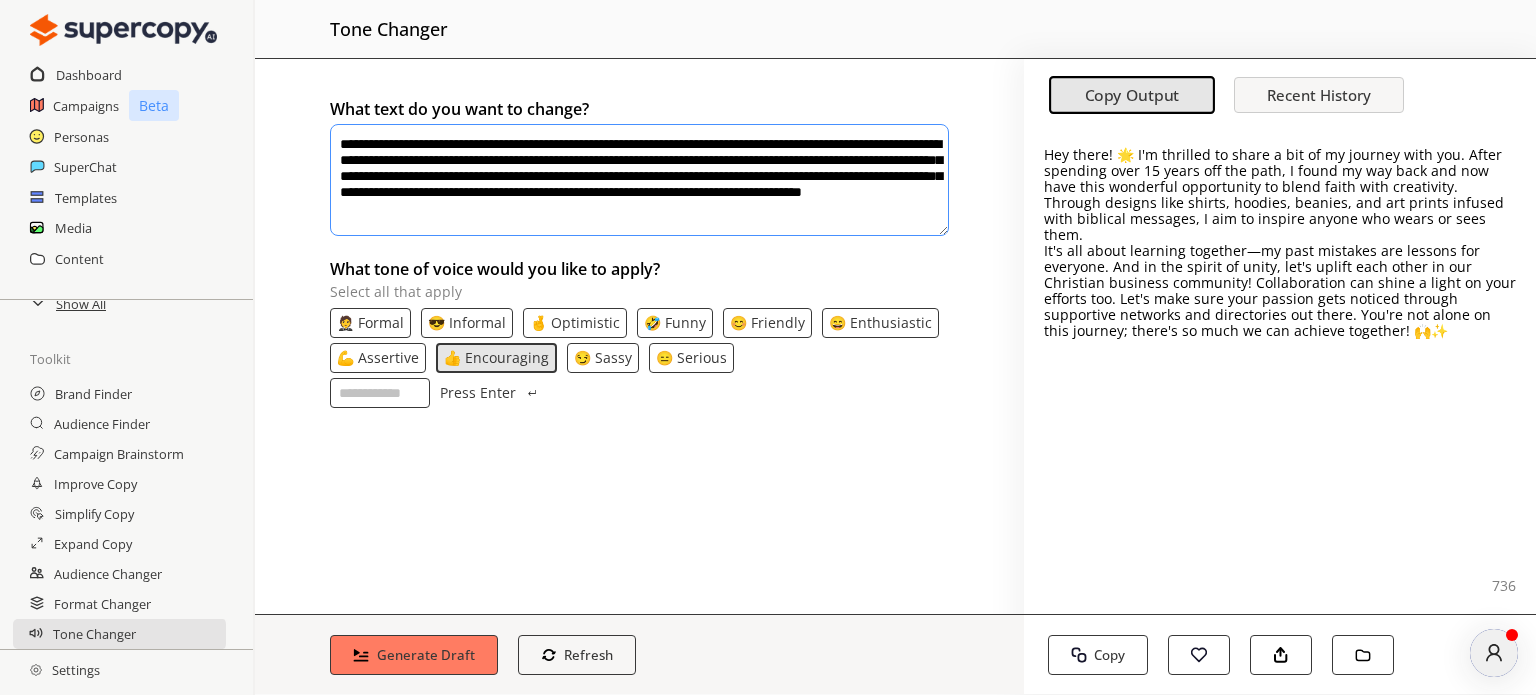drag, startPoint x: 419, startPoint y: 159, endPoint x: 603, endPoint y: 163, distance: 184.04347 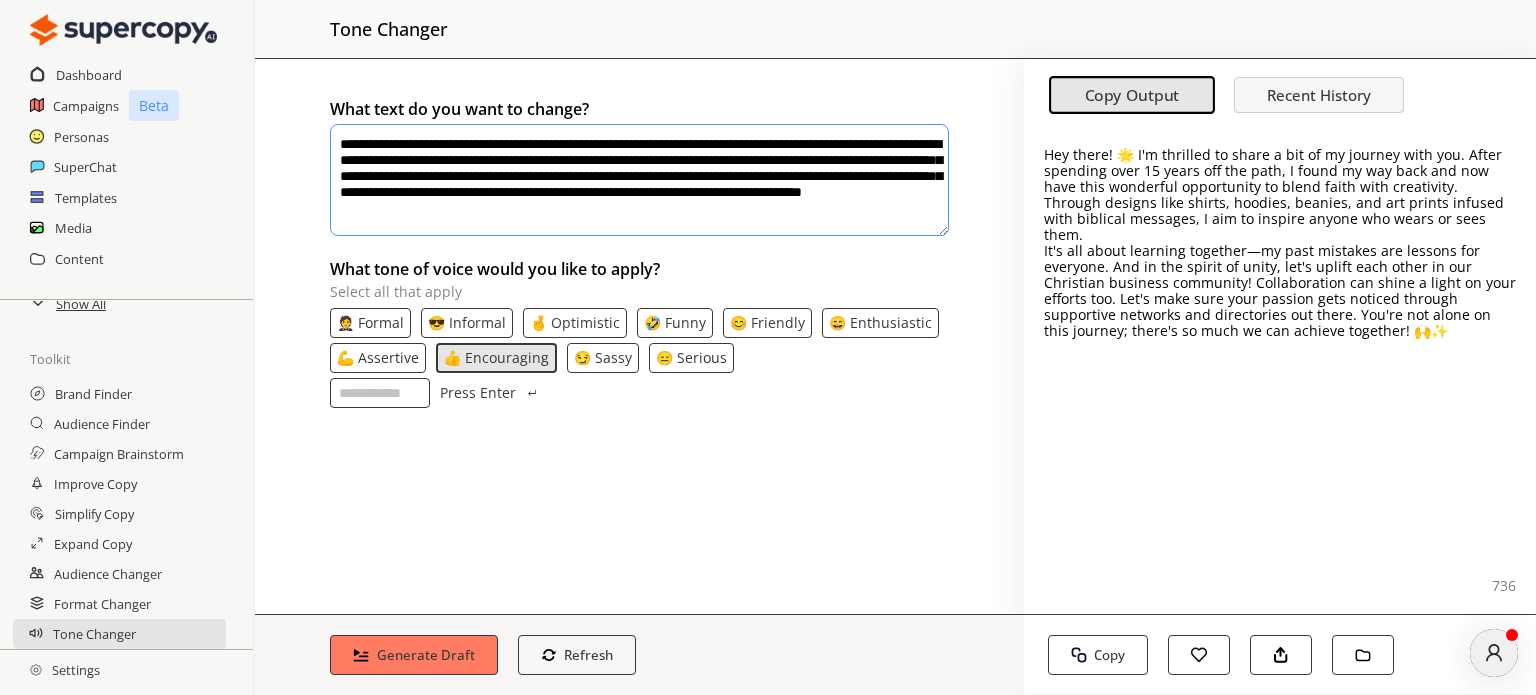 click on "**********" at bounding box center (639, 180) 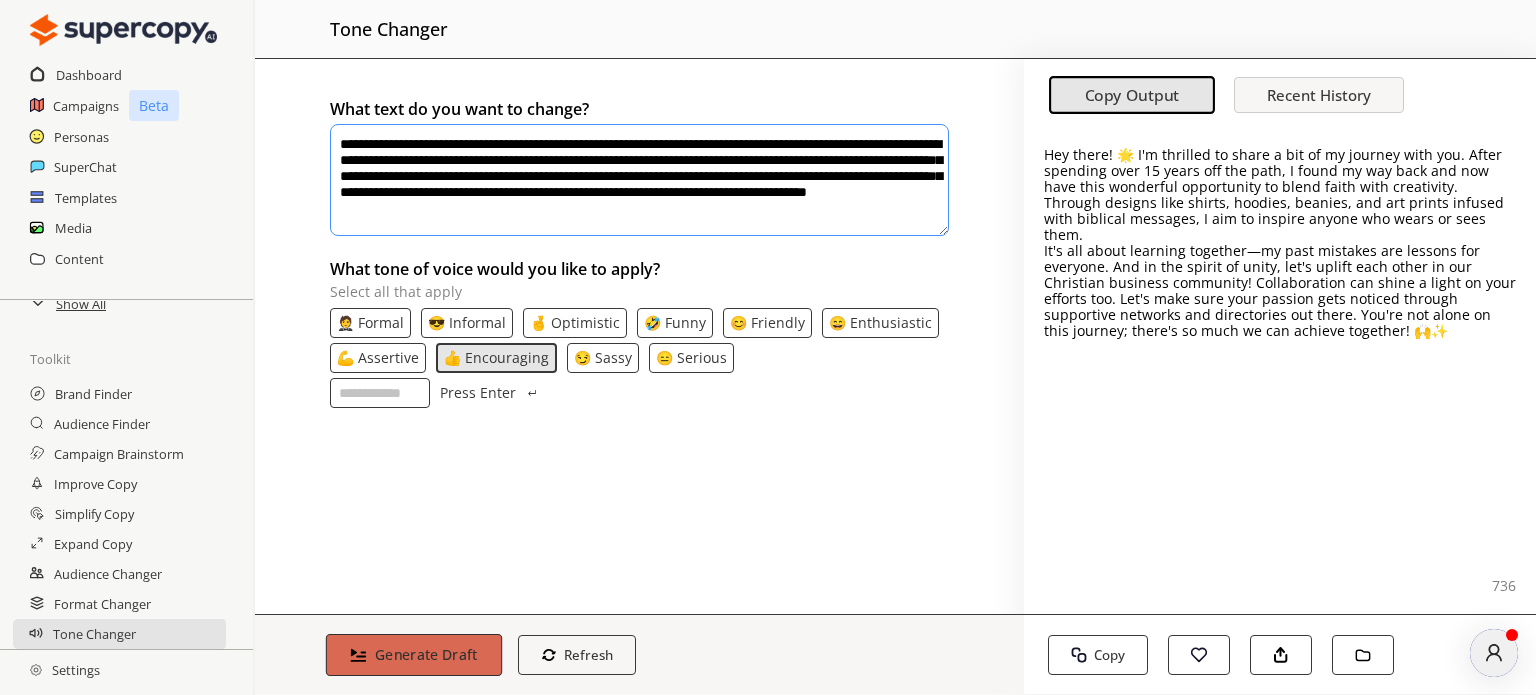 click on "Generate Draft" at bounding box center (426, 654) 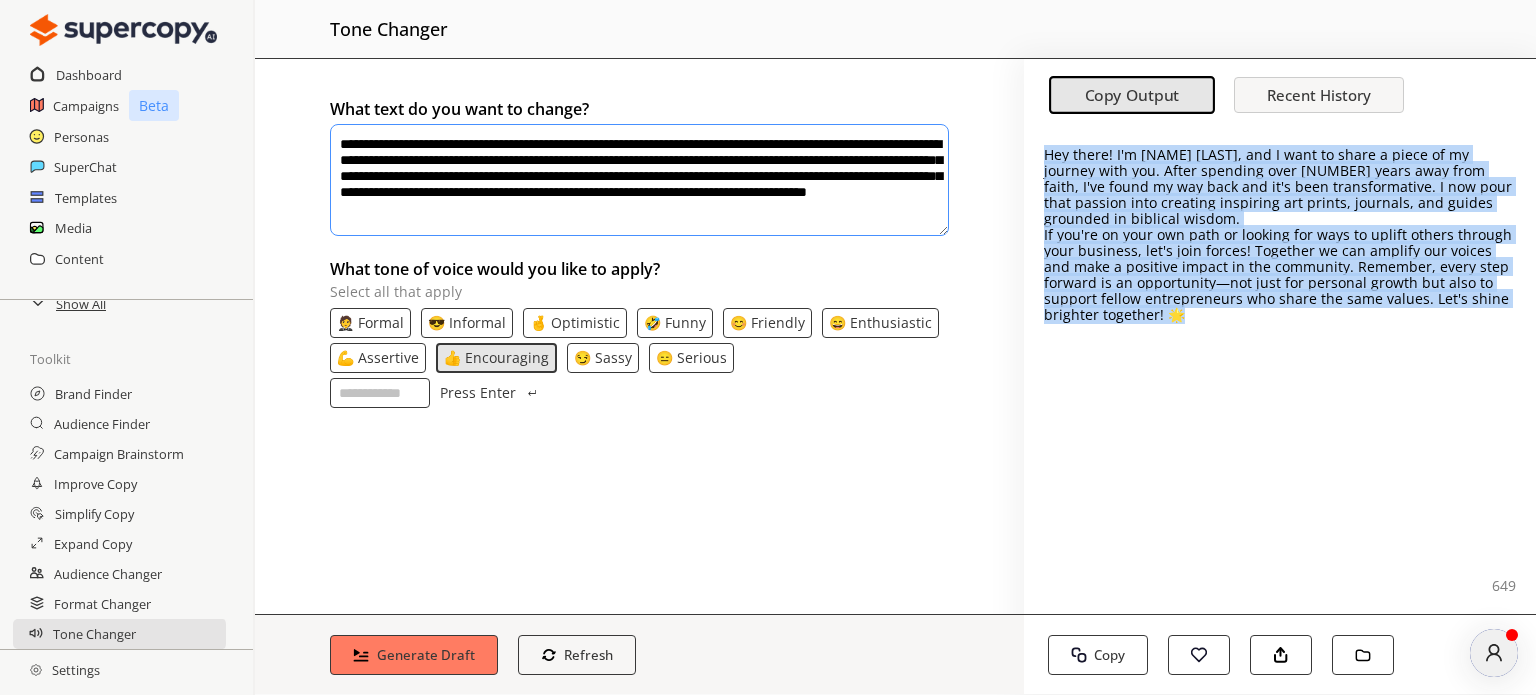 drag, startPoint x: 1043, startPoint y: 160, endPoint x: 1211, endPoint y: 317, distance: 229.9413 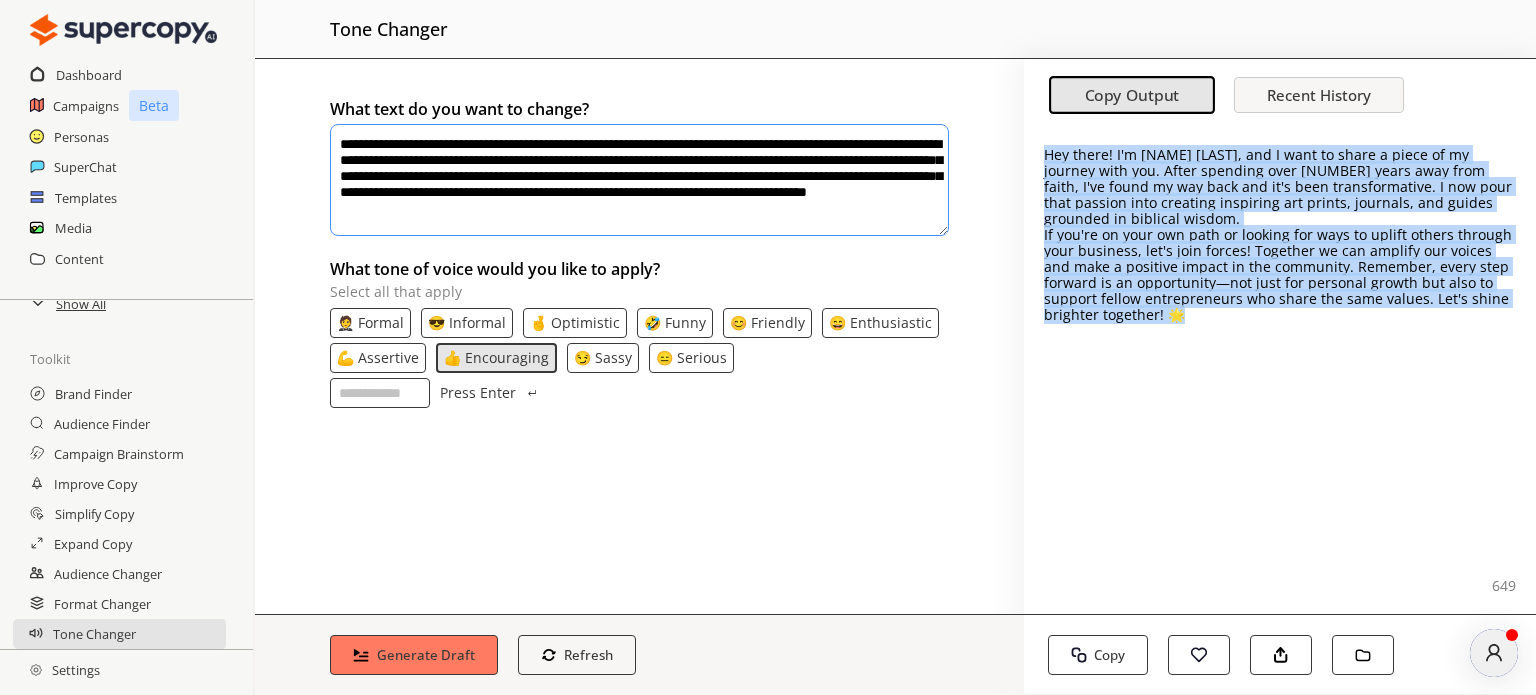 click on "Hey there! I'm [NAME] [LAST], and I want to share a piece of my journey with you. After spending over 15 years away from faith, I've found my way back and it's been transformative. I now pour that passion into creating inspiring art prints, journals, and guides grounded in biblical wisdom. If you're on your own path or looking for ways to uplift others through your business, let's join forces! Together we can amplify our voices and make a positive impact in the community. Remember, every step forward is an opportunity—not just for personal growth but also to support fellow entrepreneurs who share the same values. Let's shine brighter together! 🌟" at bounding box center (1280, 235) 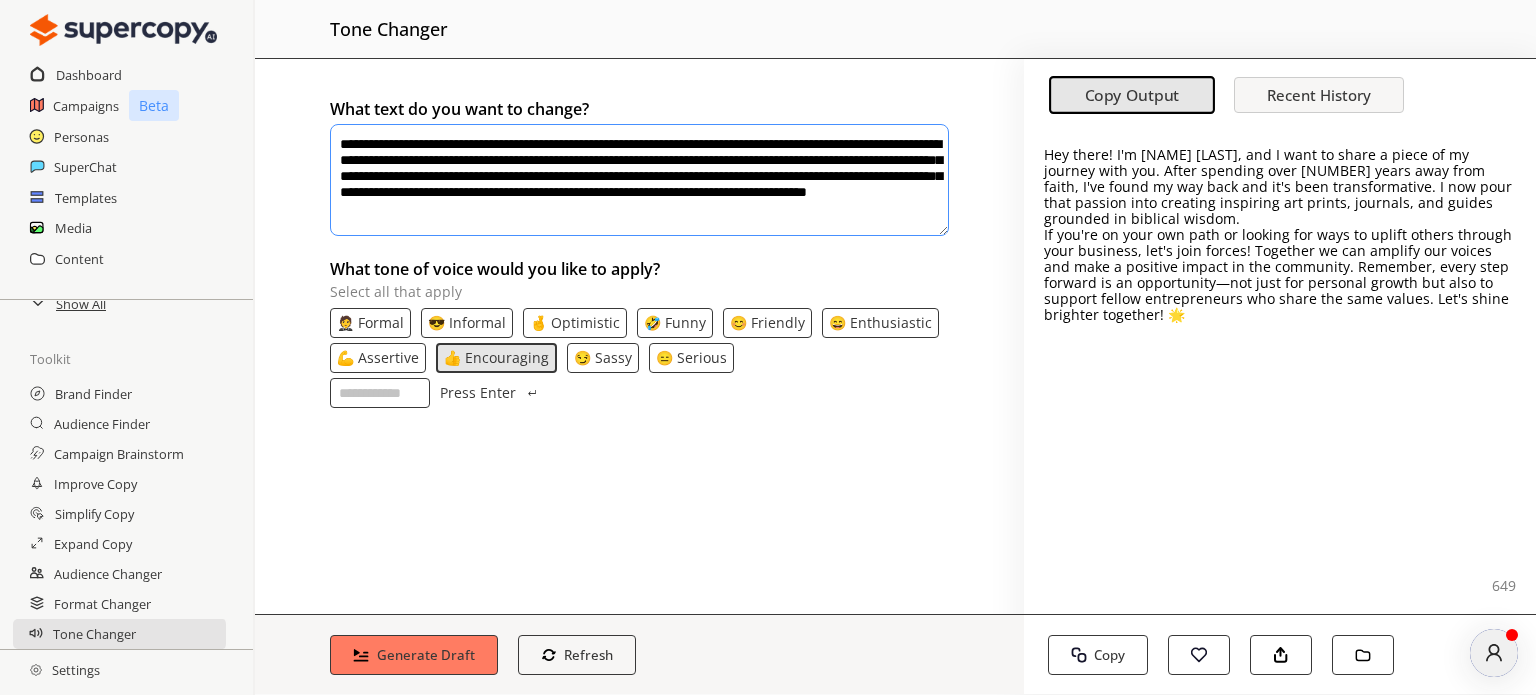 click on "**********" at bounding box center (639, 180) 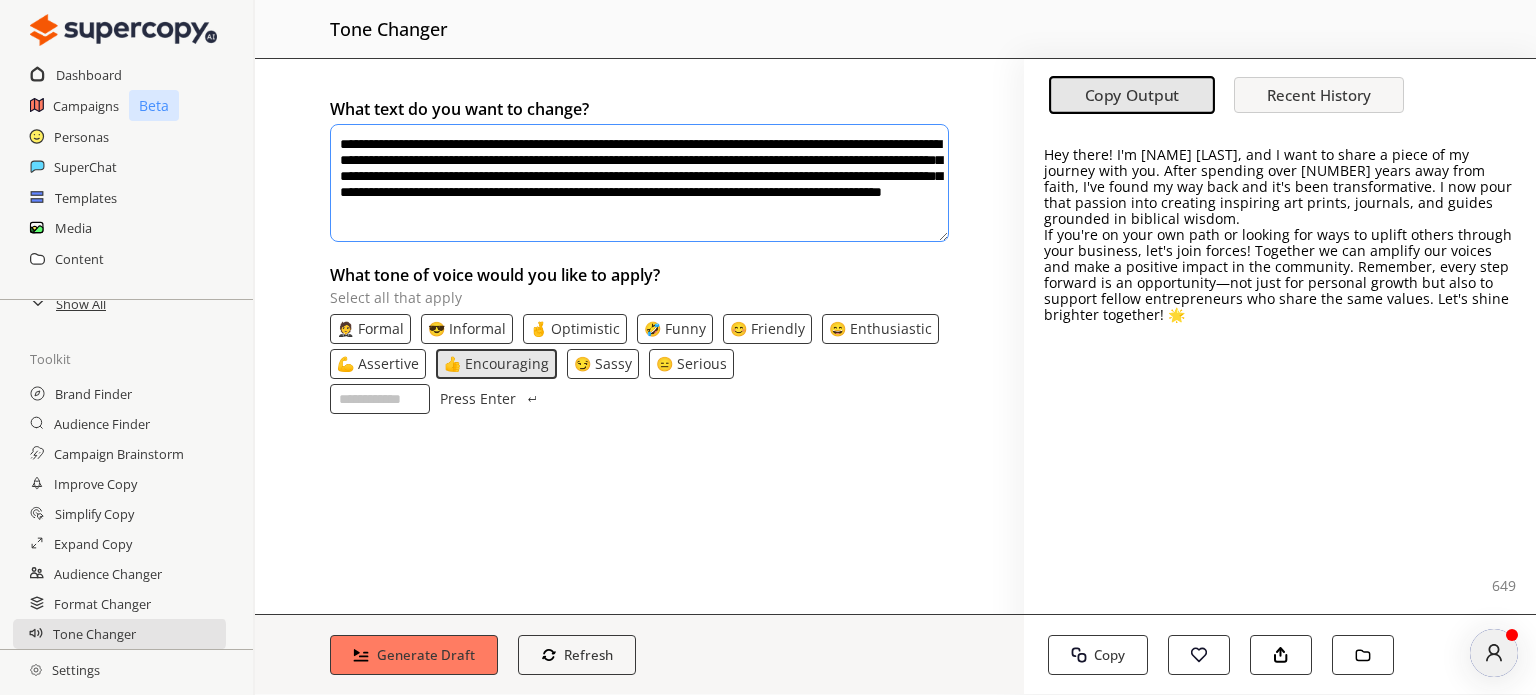 click on "**********" at bounding box center [639, 183] 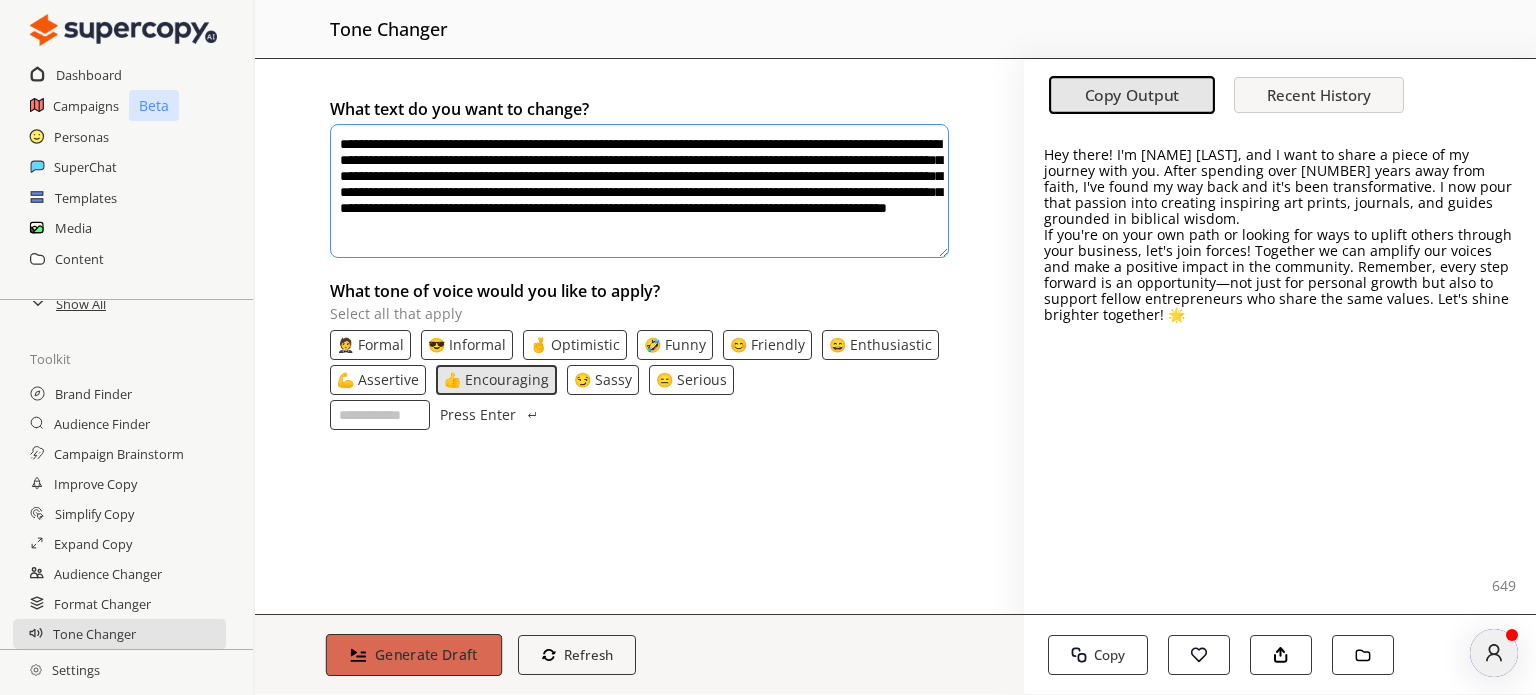 click on "Generate Draft" at bounding box center (426, 654) 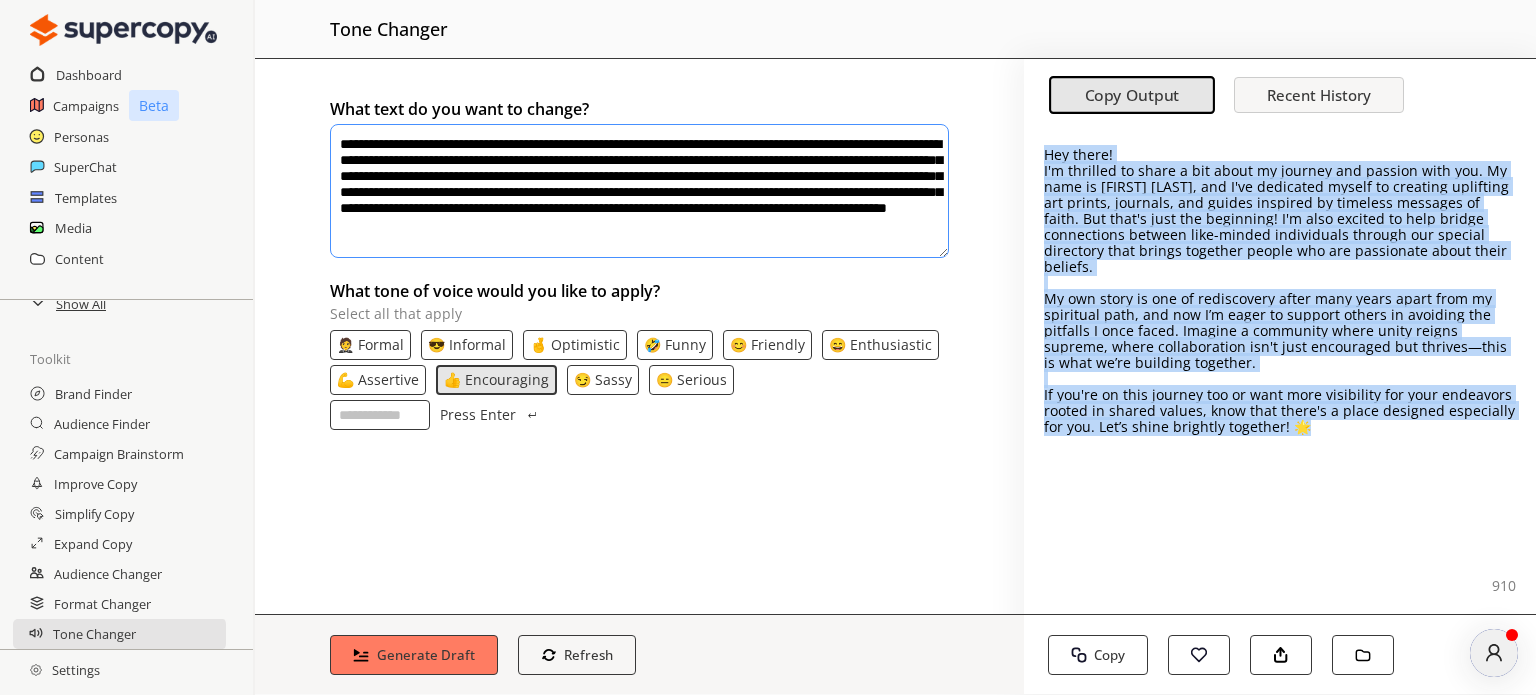 drag, startPoint x: 1314, startPoint y: 418, endPoint x: 1045, endPoint y: 158, distance: 374.11362 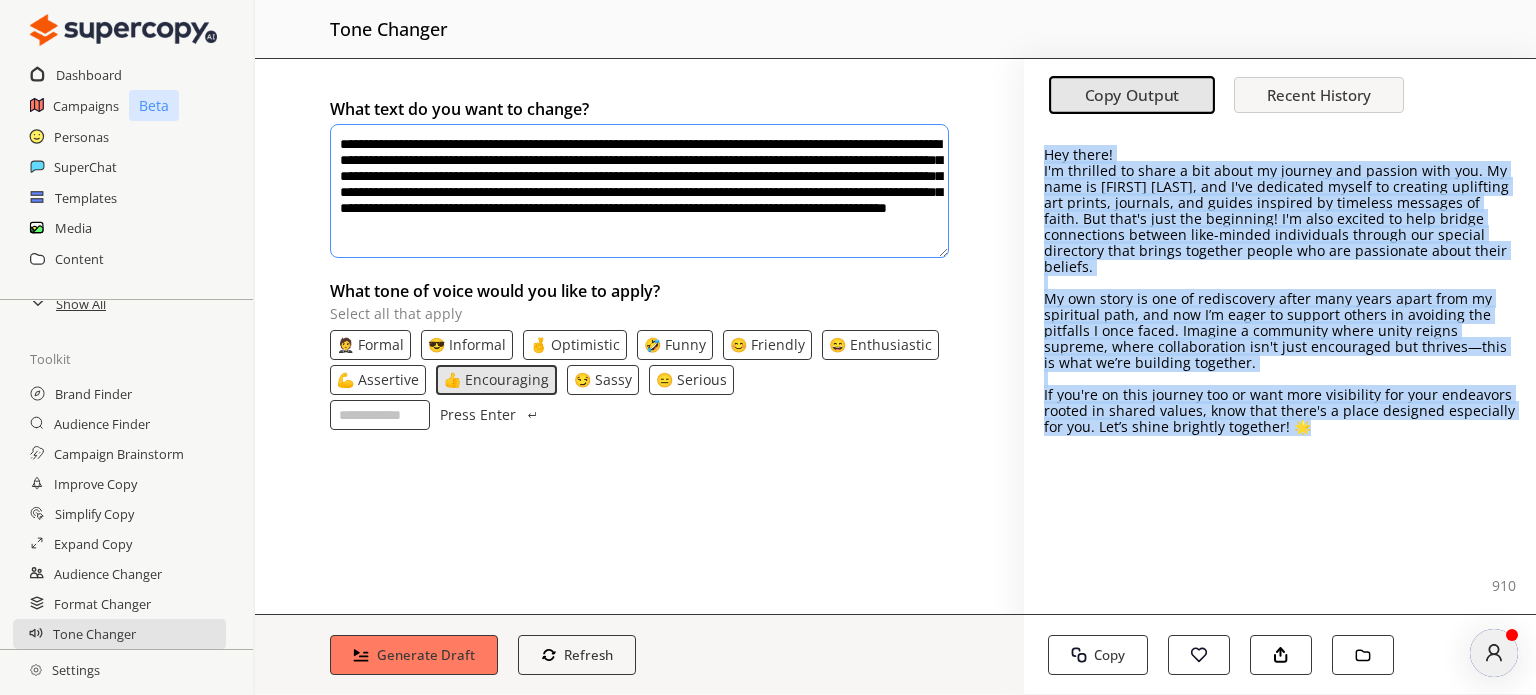 click on "Hey there! I'm thrilled to share a bit about my journey and passion with you. My name is [FIRST] [LAST], and I've dedicated myself to creating uplifting art prints, journals, and guides inspired by timeless messages of faith. But that's just the beginning! I'm also excited to help bridge connections between like-minded individuals through our special directory that brings together people who are passionate about their beliefs.
My own story is one of rediscovery after many years apart from my spiritual path, and now I’m eager to support others in avoiding the pitfalls I once faced. Imagine a community where unity reigns supreme, where collaboration isn't just encouraged but thrives—this is what we’re building together.
If you're on this journey too or want more visibility for your endeavors rooted in shared values, know that there's a place designed especially for you. Let’s shine brightly together! 🌟" at bounding box center (1280, 291) 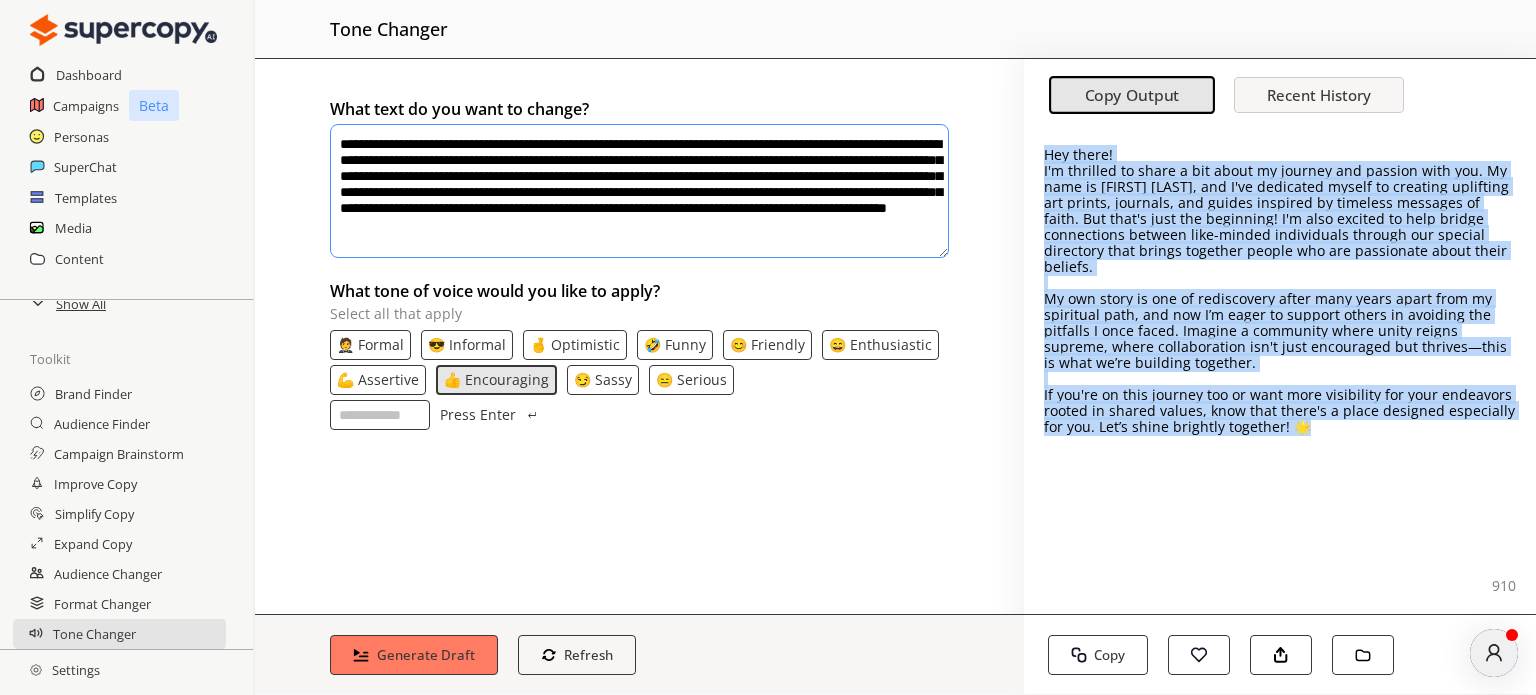 copy on "Hey there! I'm thrilled to share a bit about my journey and passion with you. My name is [FIRST] [LAST], and I've dedicated myself to creating uplifting art prints, journals, and guides inspired by timeless messages of faith. But that's just the beginning! I'm also excited to help bridge connections between like-minded individuals through our special directory that brings together people who are passionate about their beliefs.
My own story is one of rediscovery after many years apart from my spiritual path, and now I’m eager to support others in avoiding the pitfalls I once faced. Imagine a community where unity reigns supreme, where collaboration isn't just encouraged but thrives—this is what we’re building together.
If you're on this journey too or want more visibility for your endeavors rooted in shared values, know that there's a place designed especially for you. Let’s shine brightly together! 🌟" 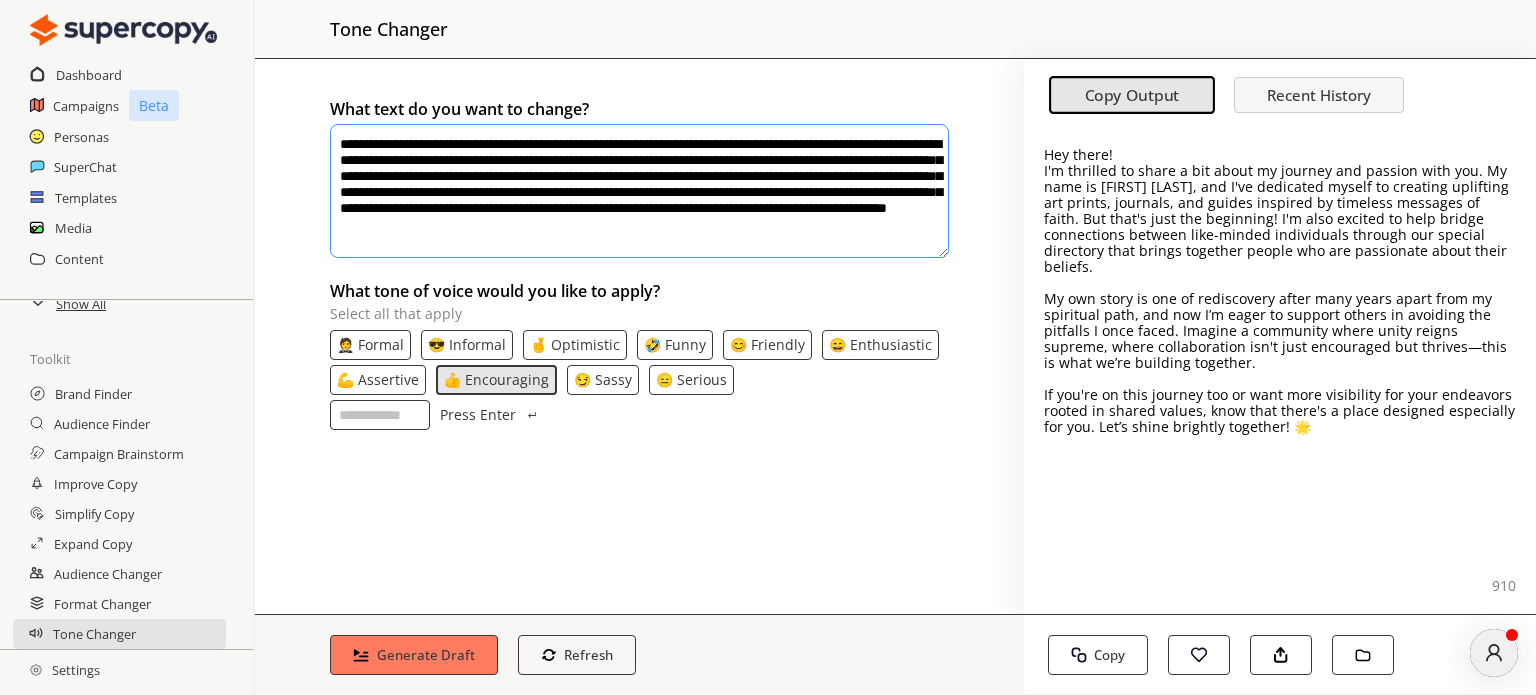 drag, startPoint x: 336, startPoint y: 144, endPoint x: 855, endPoint y: 239, distance: 527.623 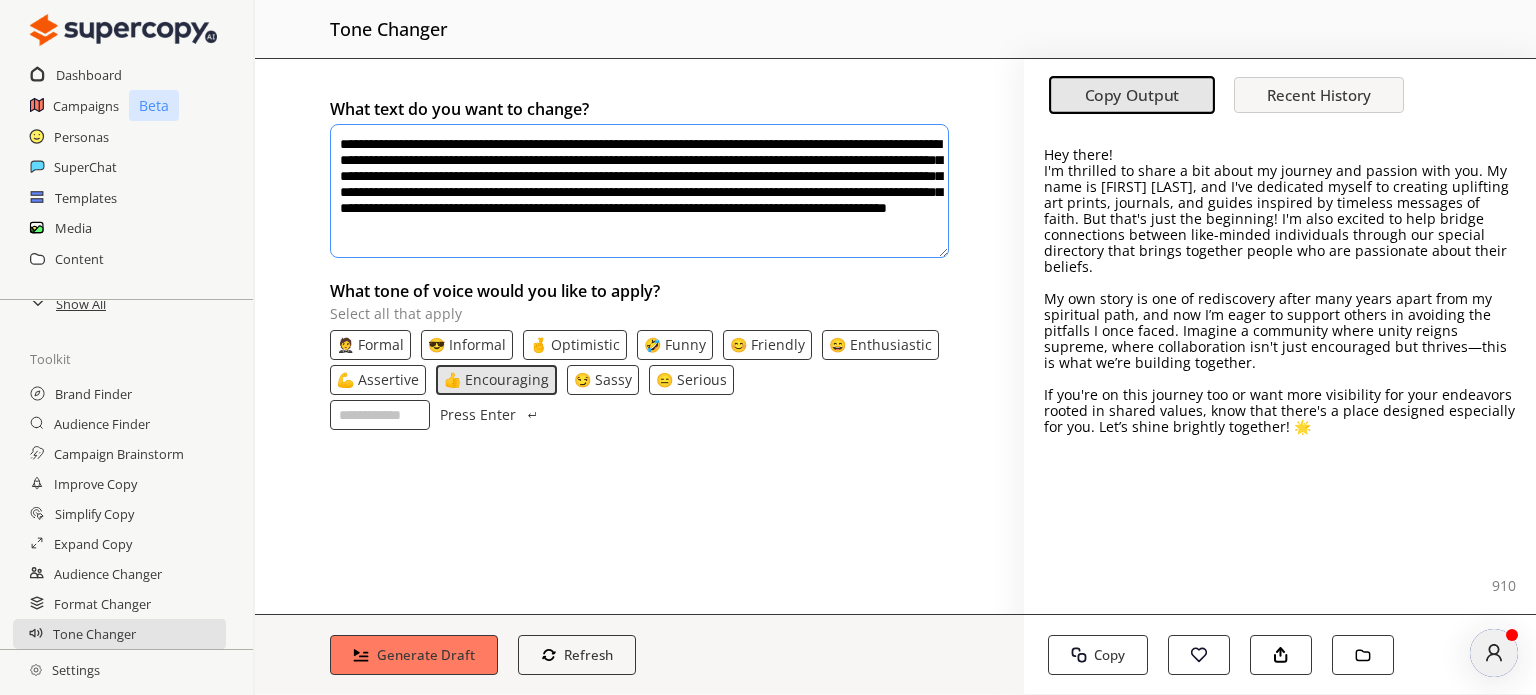 click on "**********" at bounding box center (639, 191) 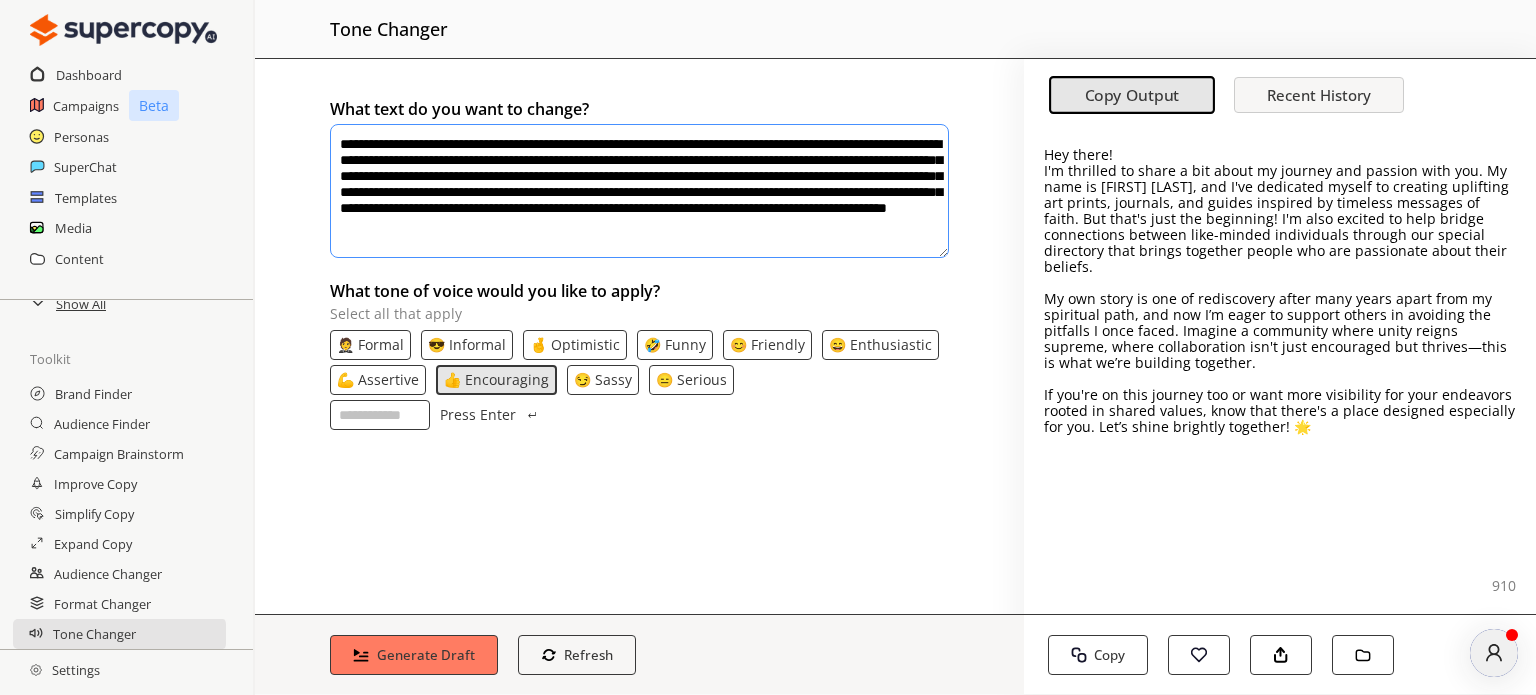 drag, startPoint x: 524, startPoint y: 143, endPoint x: 717, endPoint y: 159, distance: 193.66208 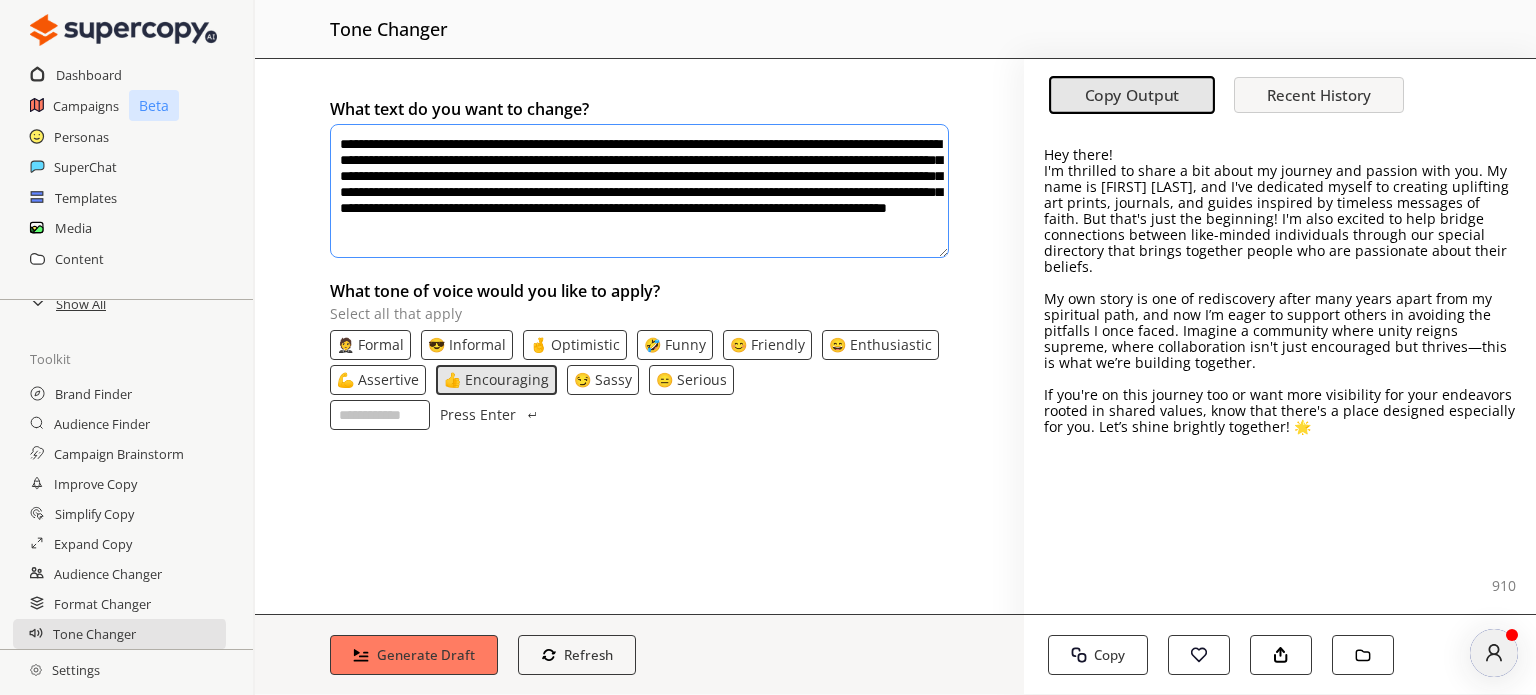 click on "**********" at bounding box center [639, 191] 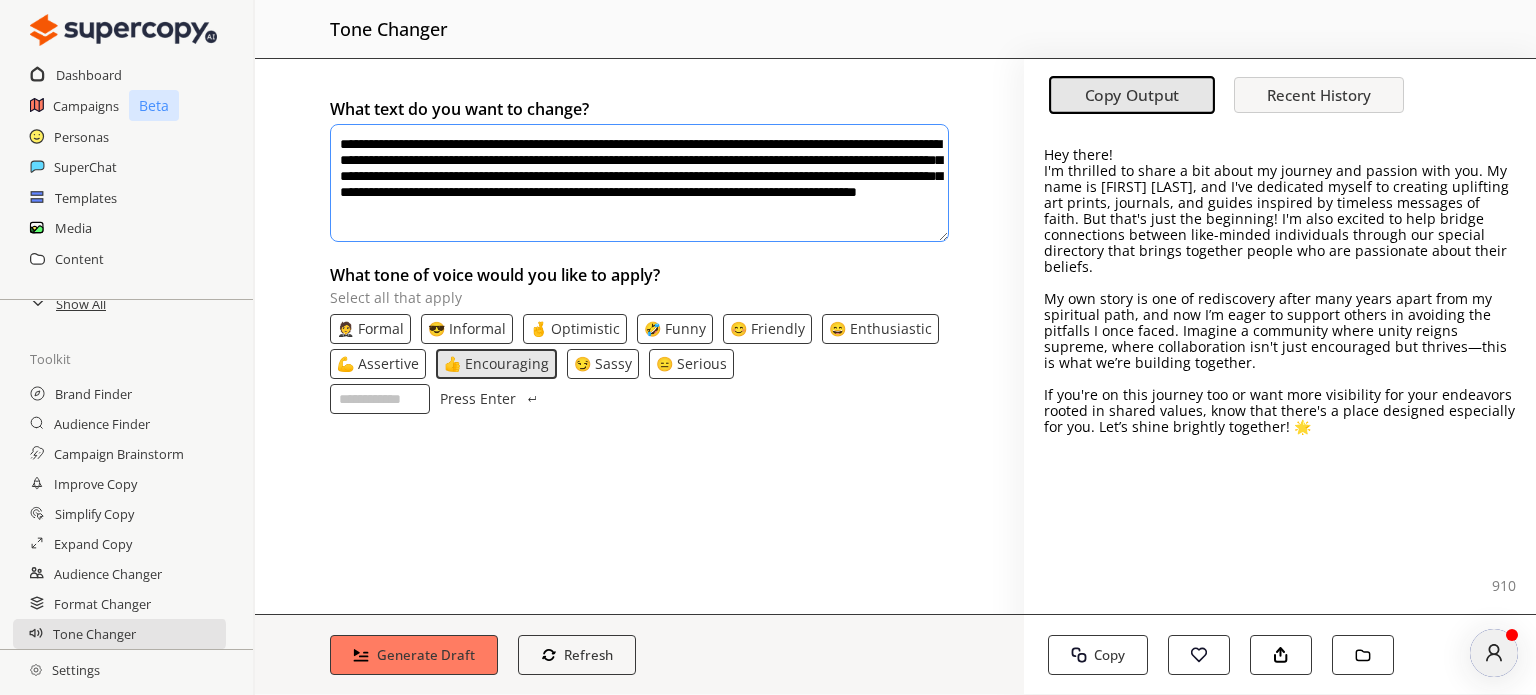 click on "**********" at bounding box center (639, 183) 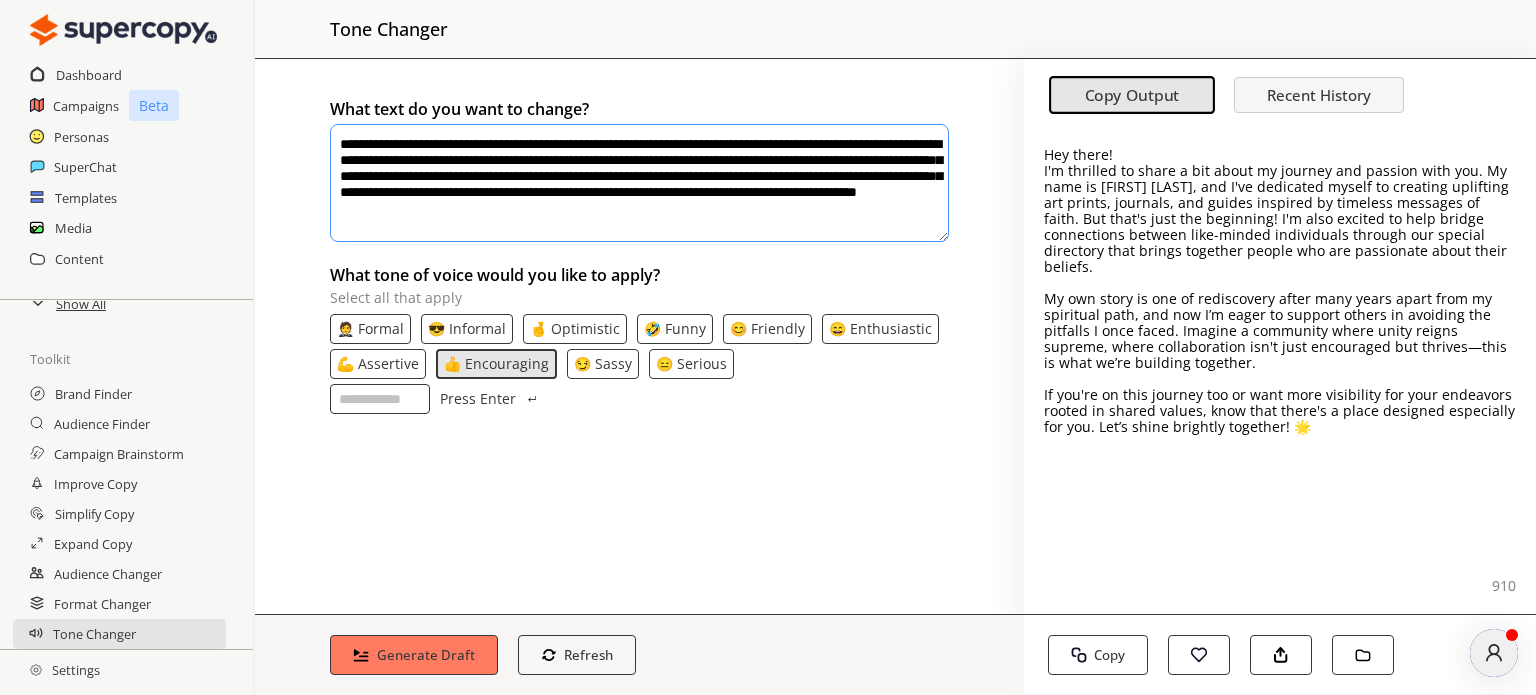 paste on "**********" 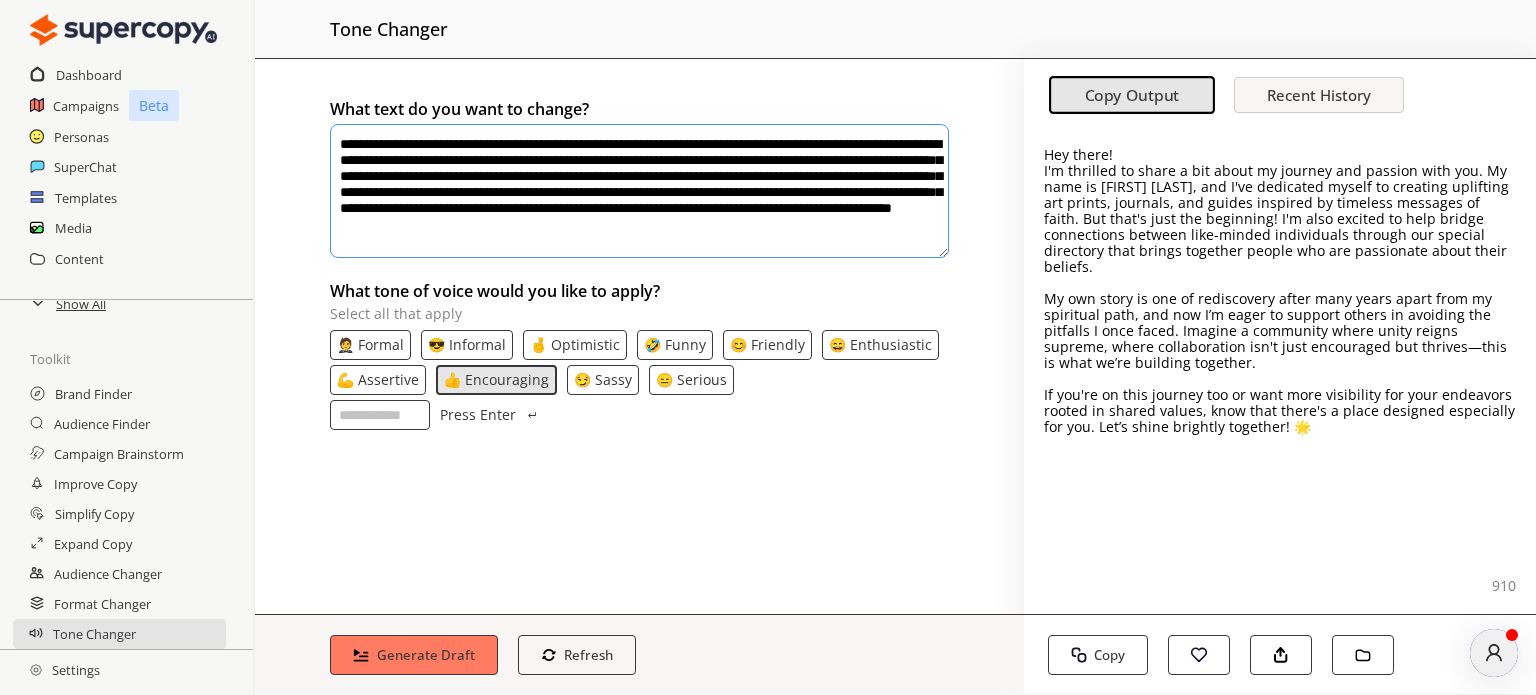 click on "**********" at bounding box center (639, 191) 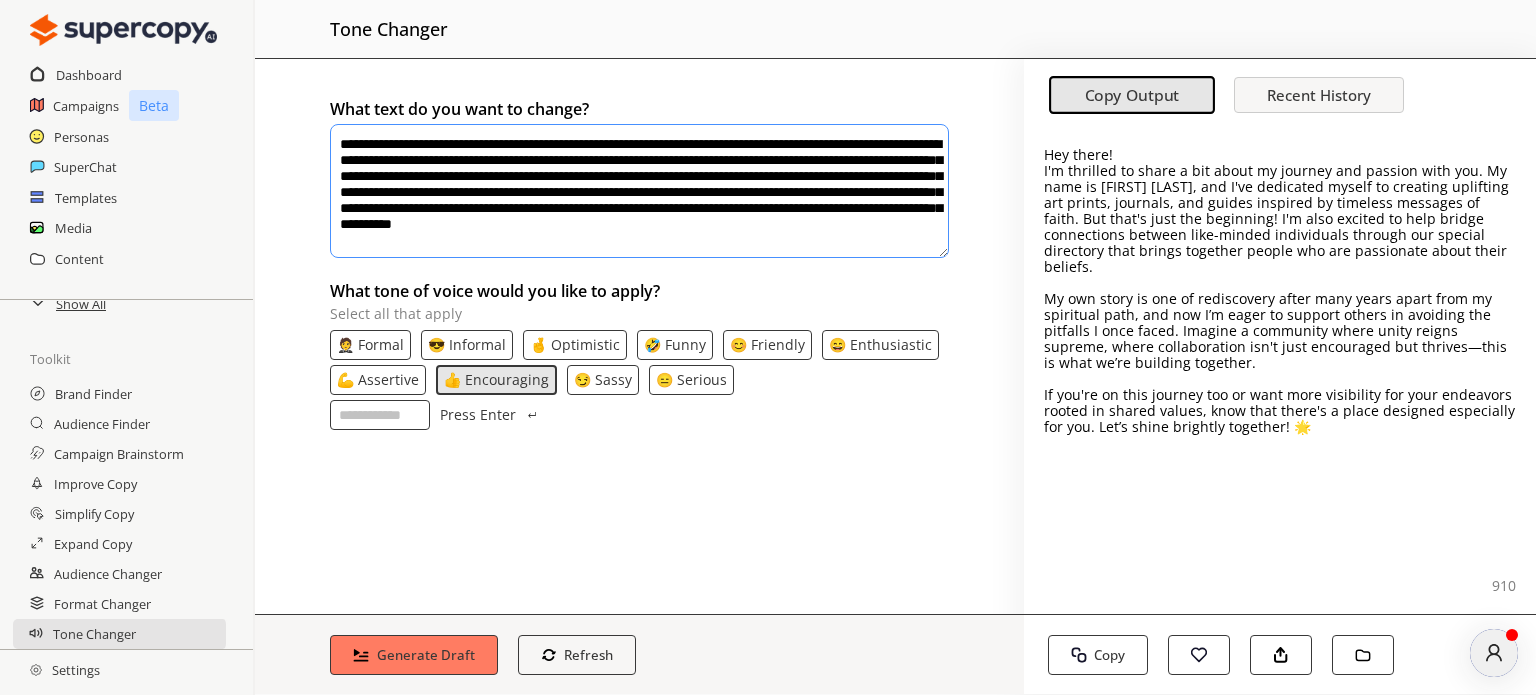 drag, startPoint x: 472, startPoint y: 190, endPoint x: 417, endPoint y: 198, distance: 55.578773 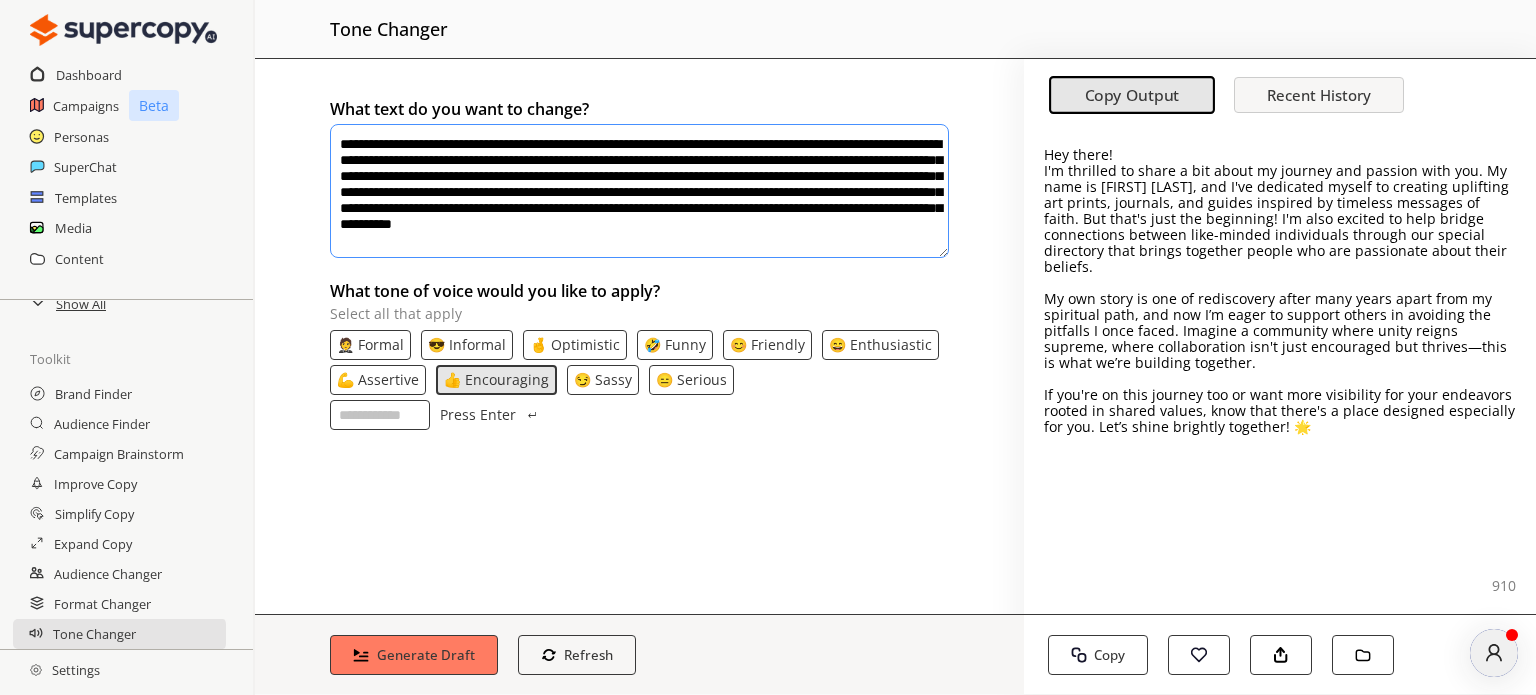 click on "**********" at bounding box center (639, 191) 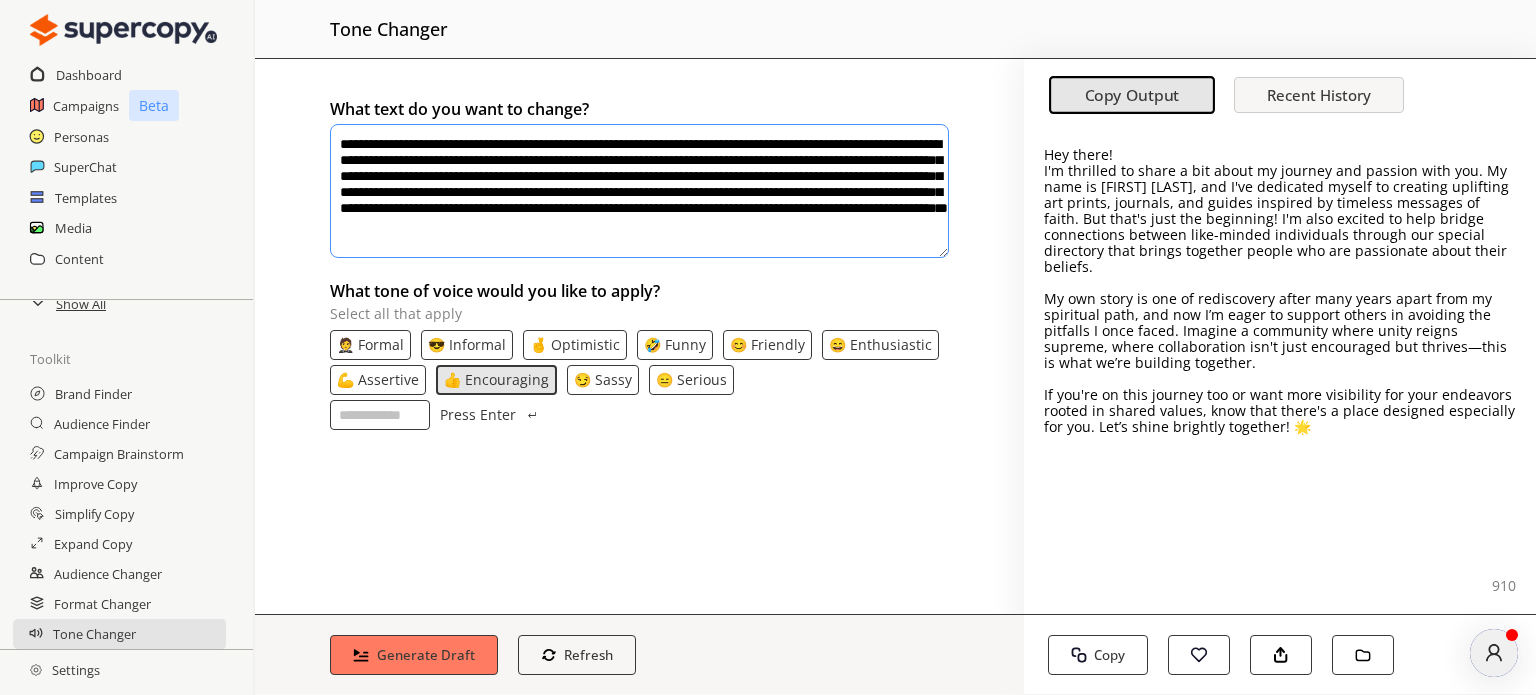 drag, startPoint x: 833, startPoint y: 239, endPoint x: 339, endPoint y: 139, distance: 504.01984 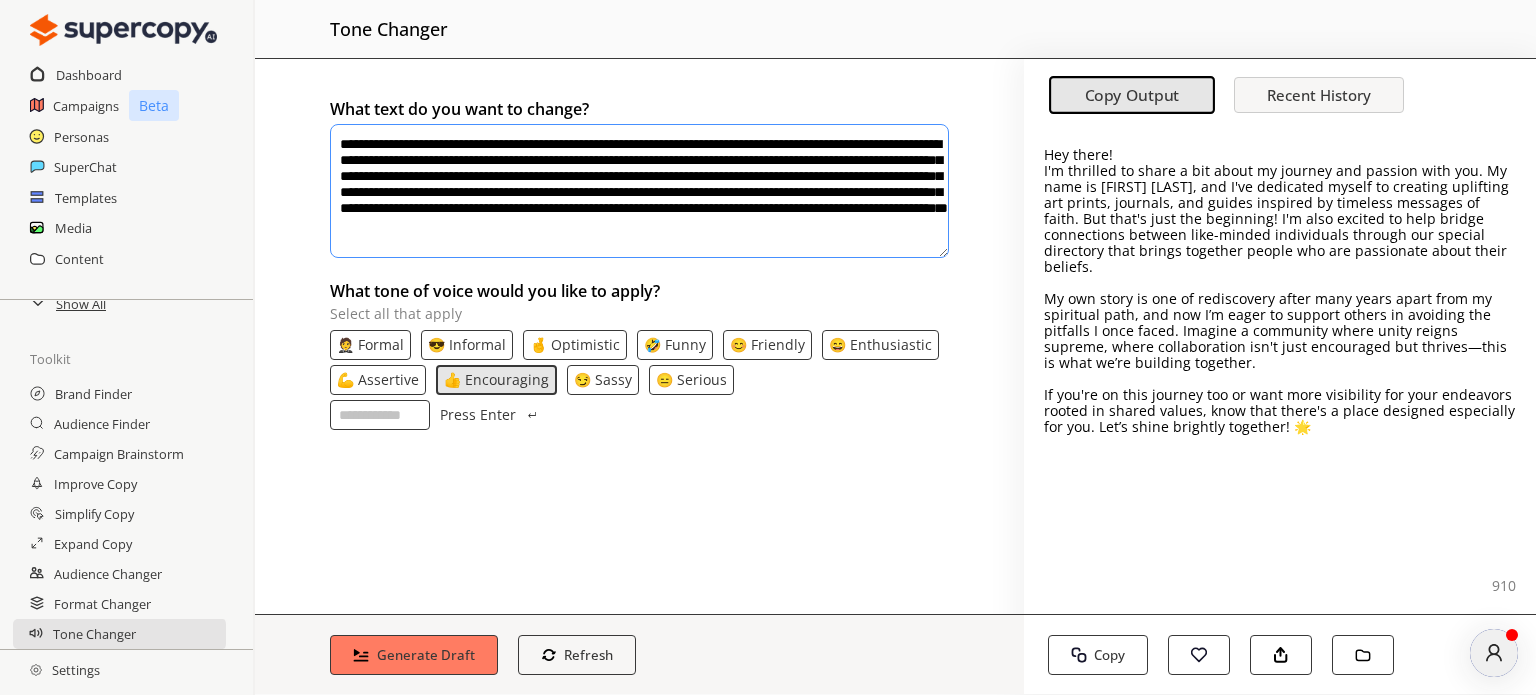 click on "**********" at bounding box center [639, 191] 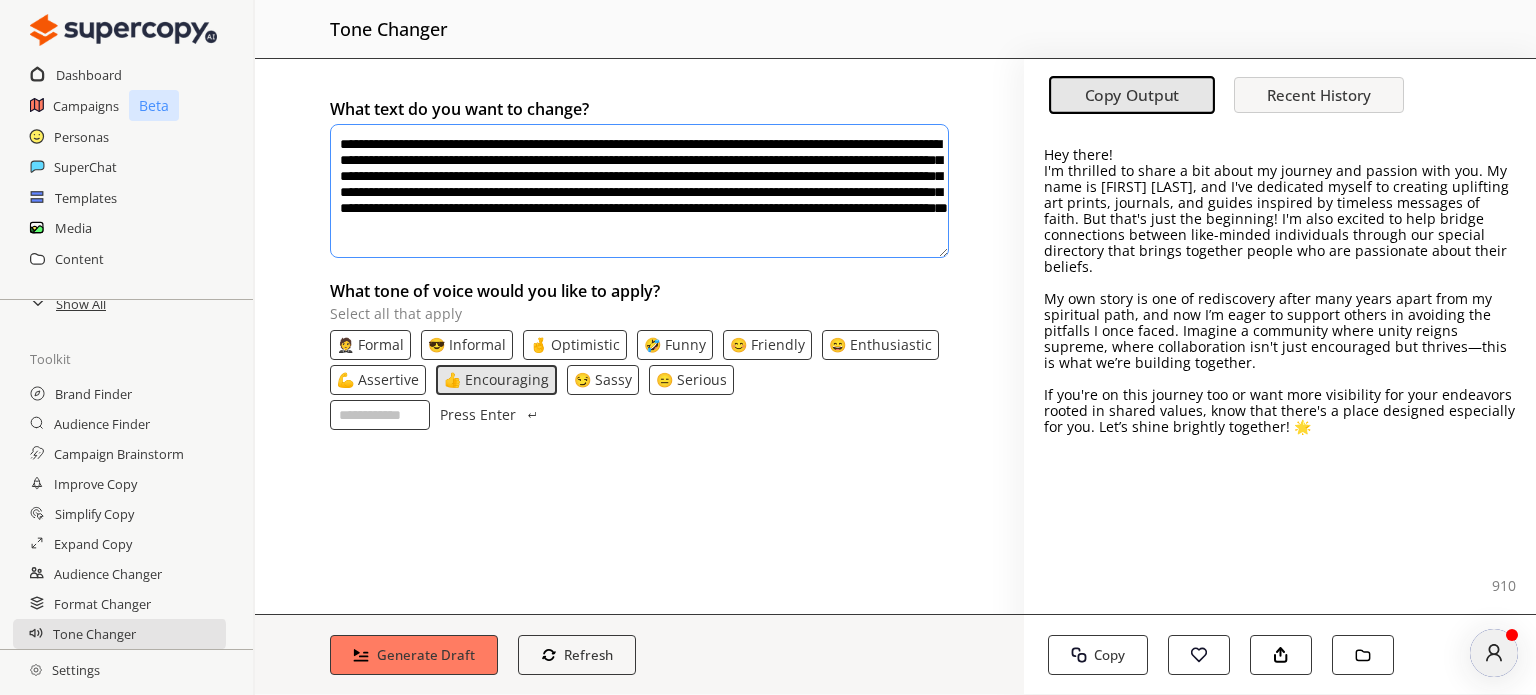 type on "**********" 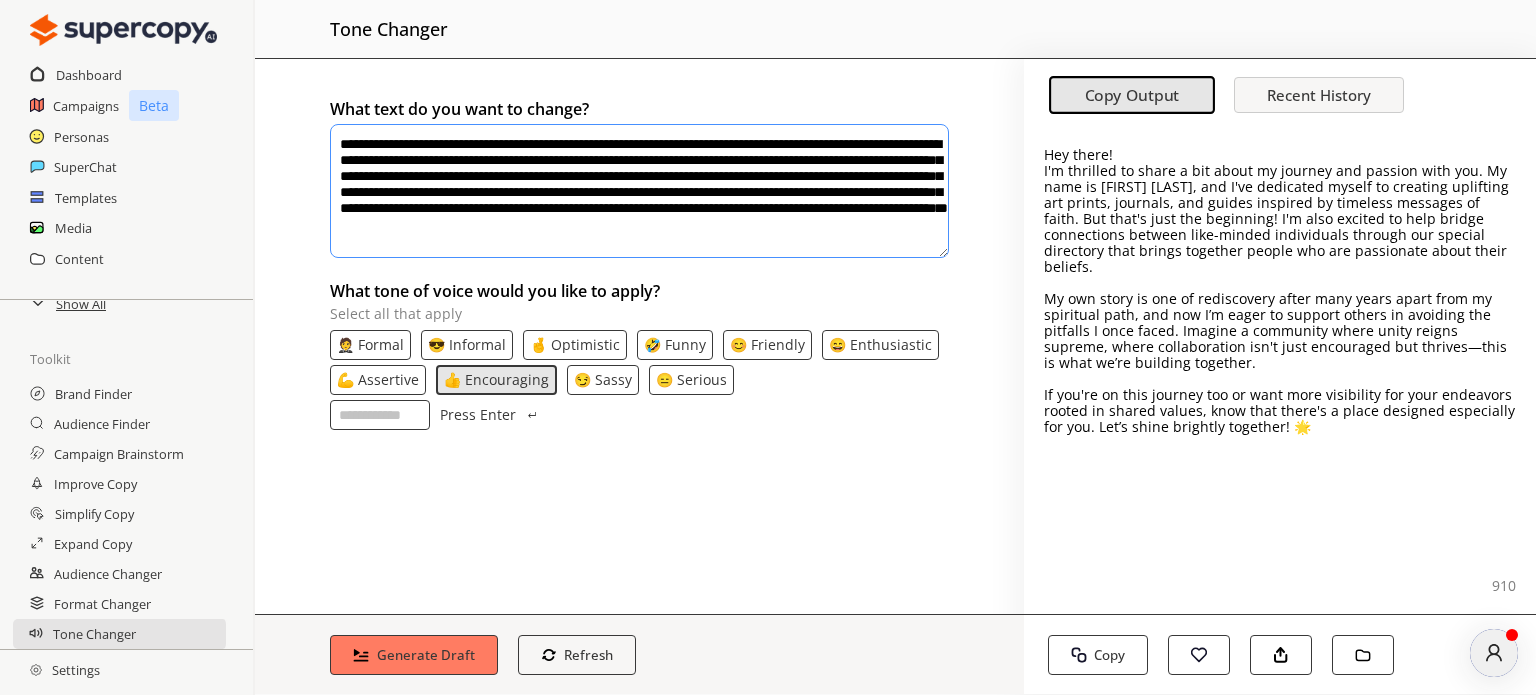 click on "**********" at bounding box center [639, 336] 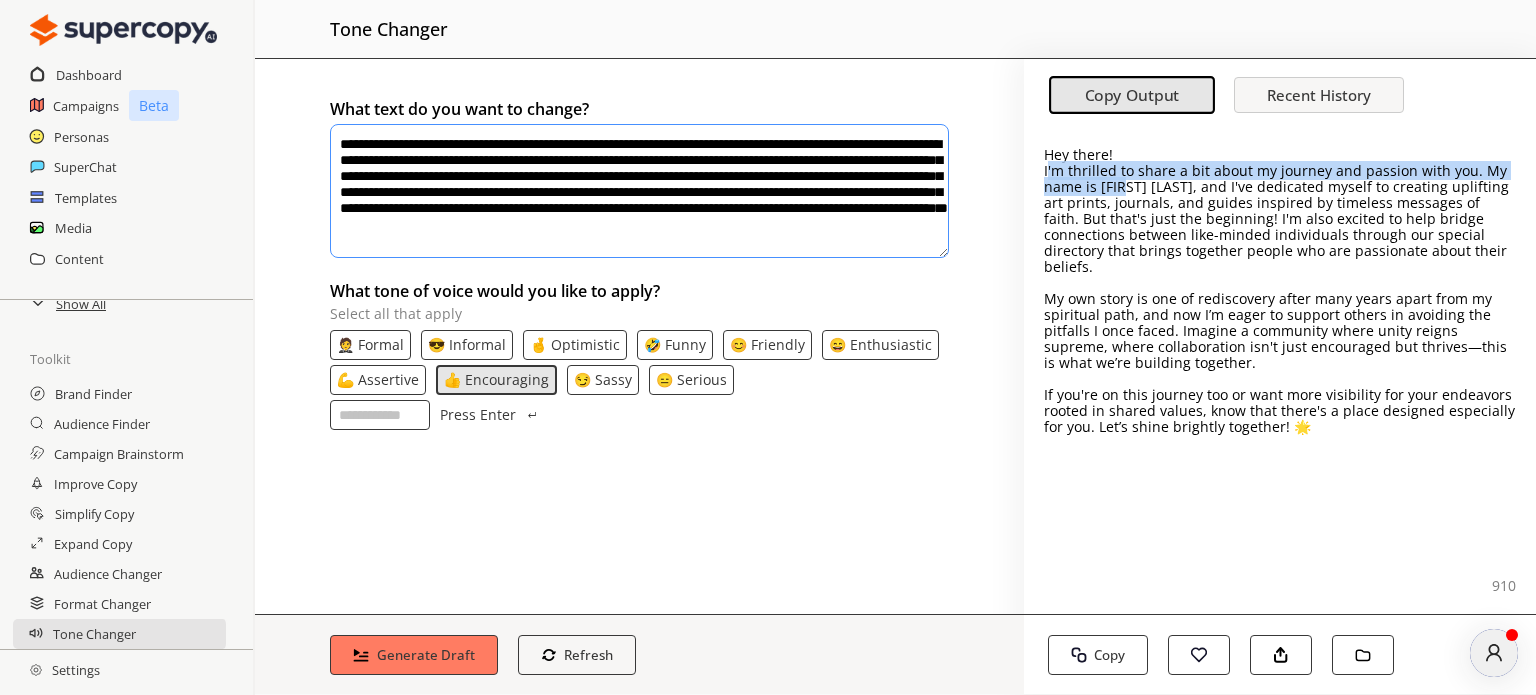 drag, startPoint x: 1048, startPoint y: 173, endPoint x: 1124, endPoint y: 191, distance: 78.10249 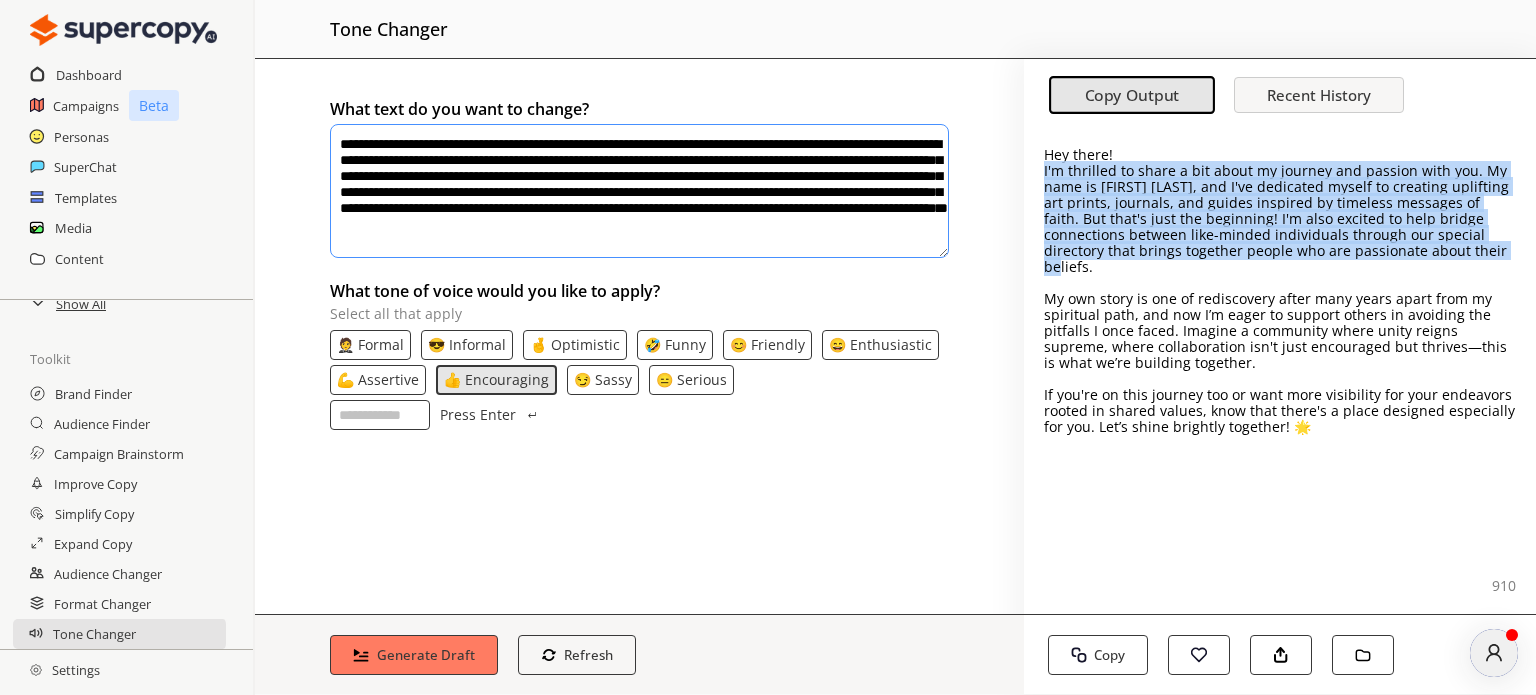 drag, startPoint x: 1039, startPoint y: 167, endPoint x: 1457, endPoint y: 255, distance: 427.16272 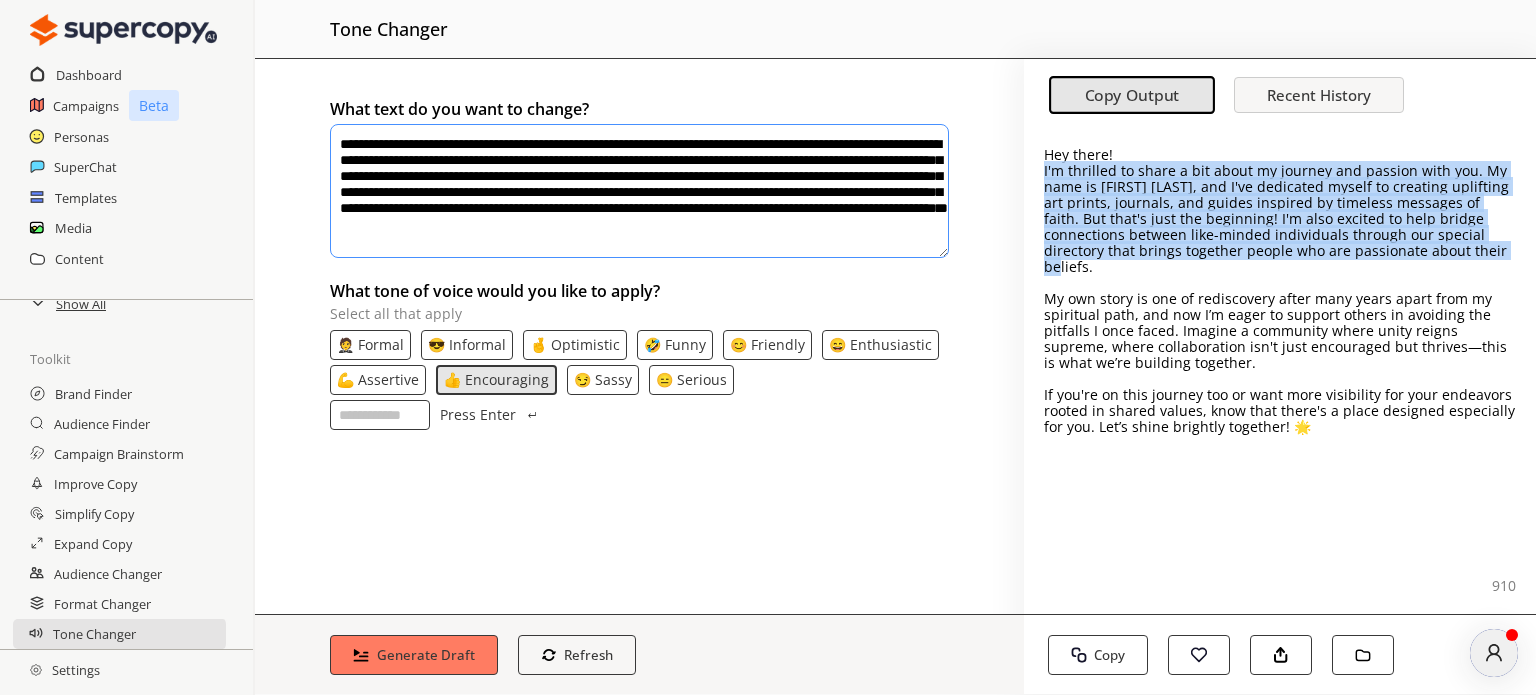 click on "Hey there! I'm thrilled to share a bit about my journey and passion with you. My name is [FIRST] [LAST], and I've dedicated myself to creating uplifting art prints, journals, and guides inspired by timeless messages of faith. But that's just the beginning! I'm also excited to help bridge connections between like-minded individuals through our special directory that brings together people who are passionate about their beliefs.
My own story is one of rediscovery after many years apart from my spiritual path, and now I’m eager to support others in avoiding the pitfalls I once faced. Imagine a community where unity reigns supreme, where collaboration isn't just encouraged but thrives—this is what we’re building together.
If you're on this journey too or want more visibility for your endeavors rooted in shared values, know that there's a place designed especially for you. Let’s shine brightly together! 🌟" at bounding box center [1280, 371] 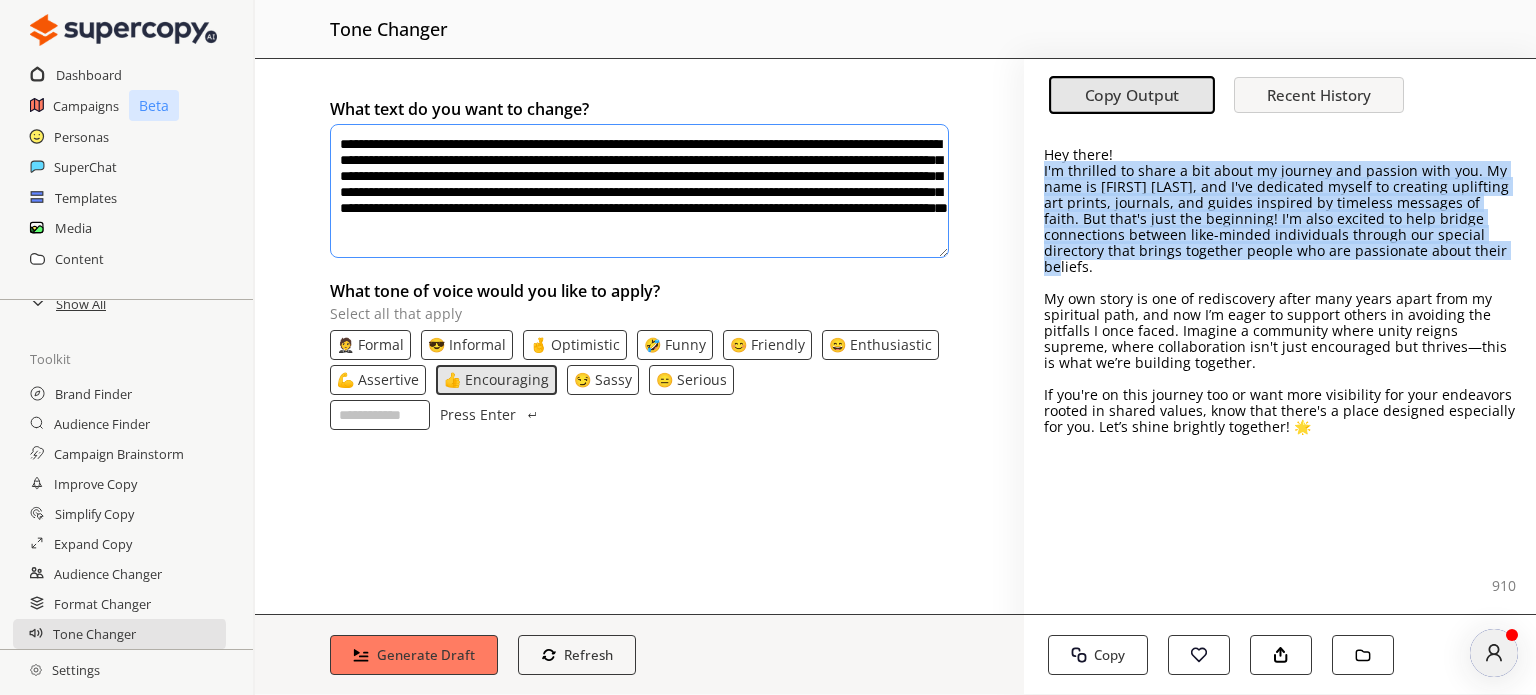 copy on "I'm thrilled to share a bit about my journey and passion with you. My name is [FIRST] [LAST], and I've dedicated myself to creating uplifting art prints, journals, and guides inspired by timeless messages of faith. But that's just the beginning! I'm also excited to help bridge connections between like-minded individuals through our special directory that brings together people who are passionate about their beliefs." 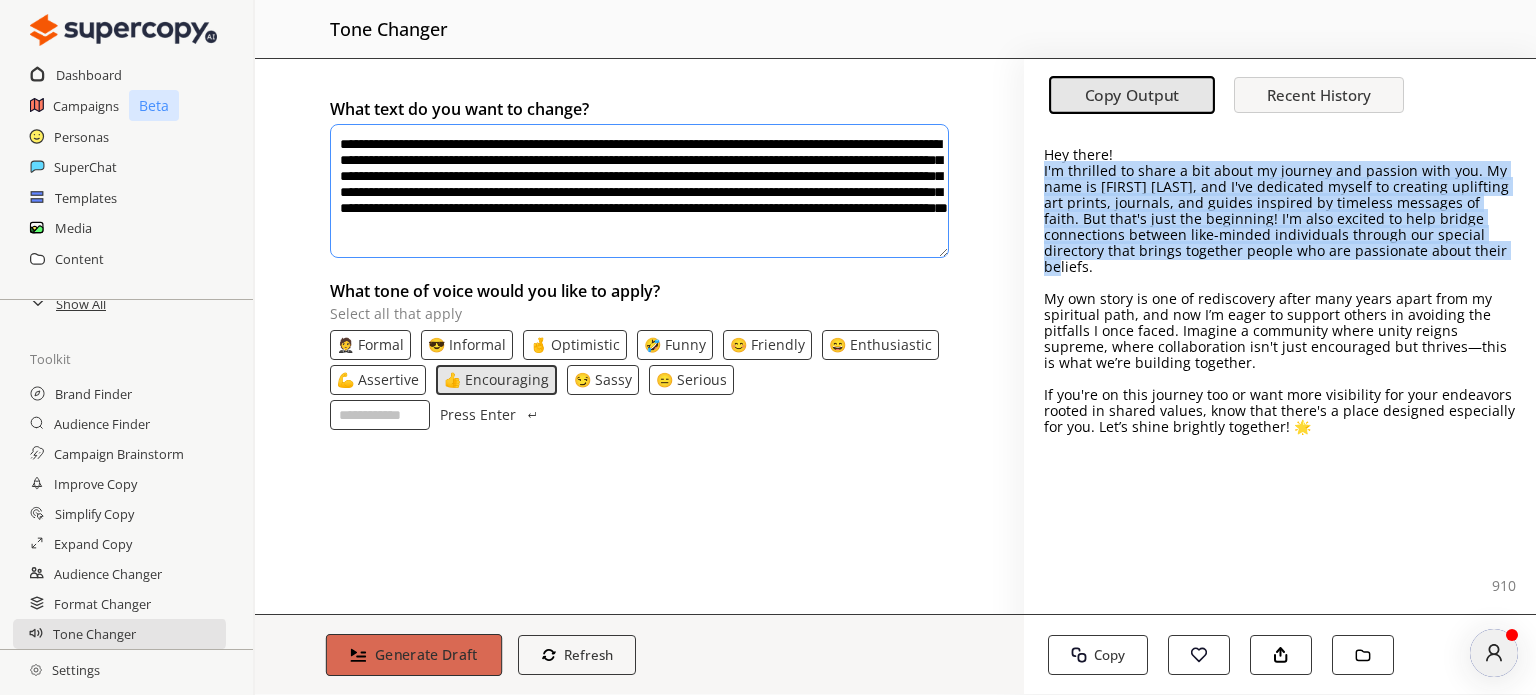 click on "Generate Draft" at bounding box center [426, 654] 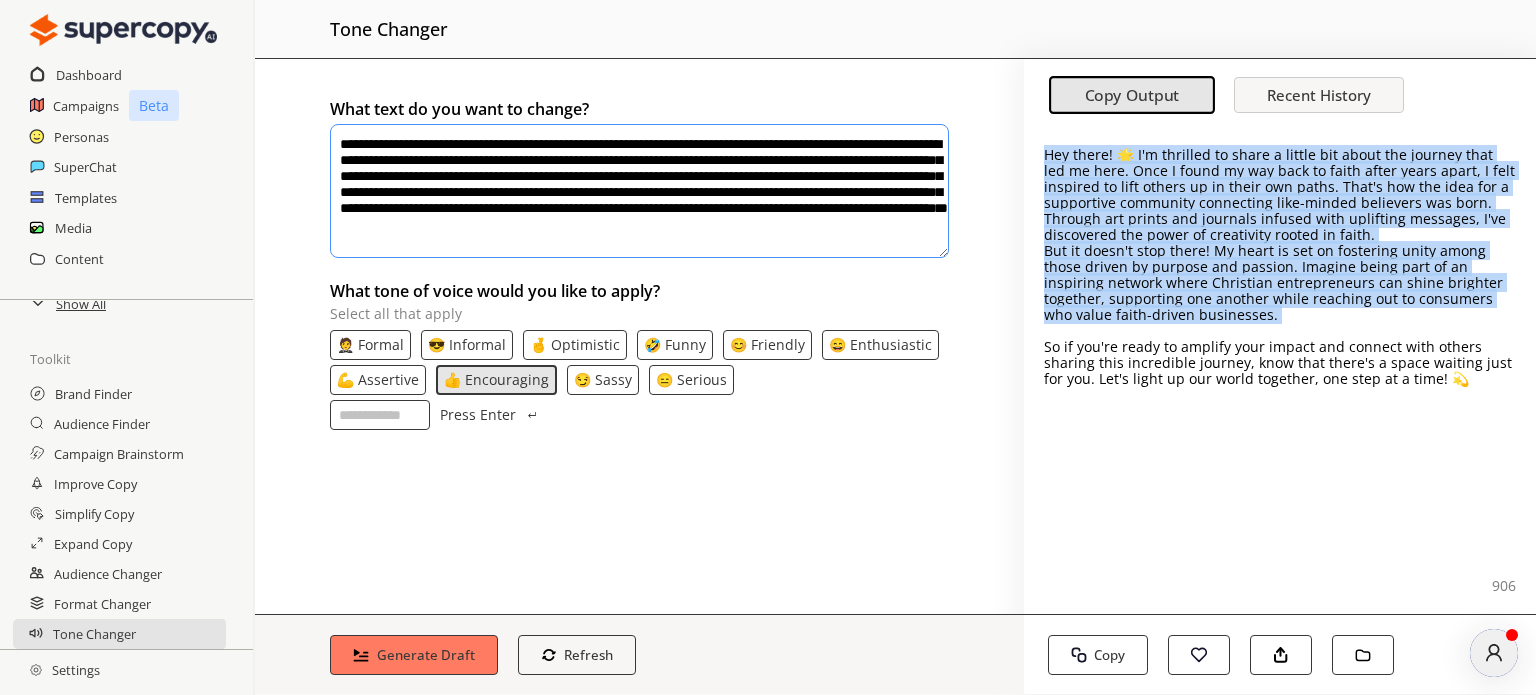 drag, startPoint x: 1042, startPoint y: 155, endPoint x: 1258, endPoint y: 327, distance: 276.1159 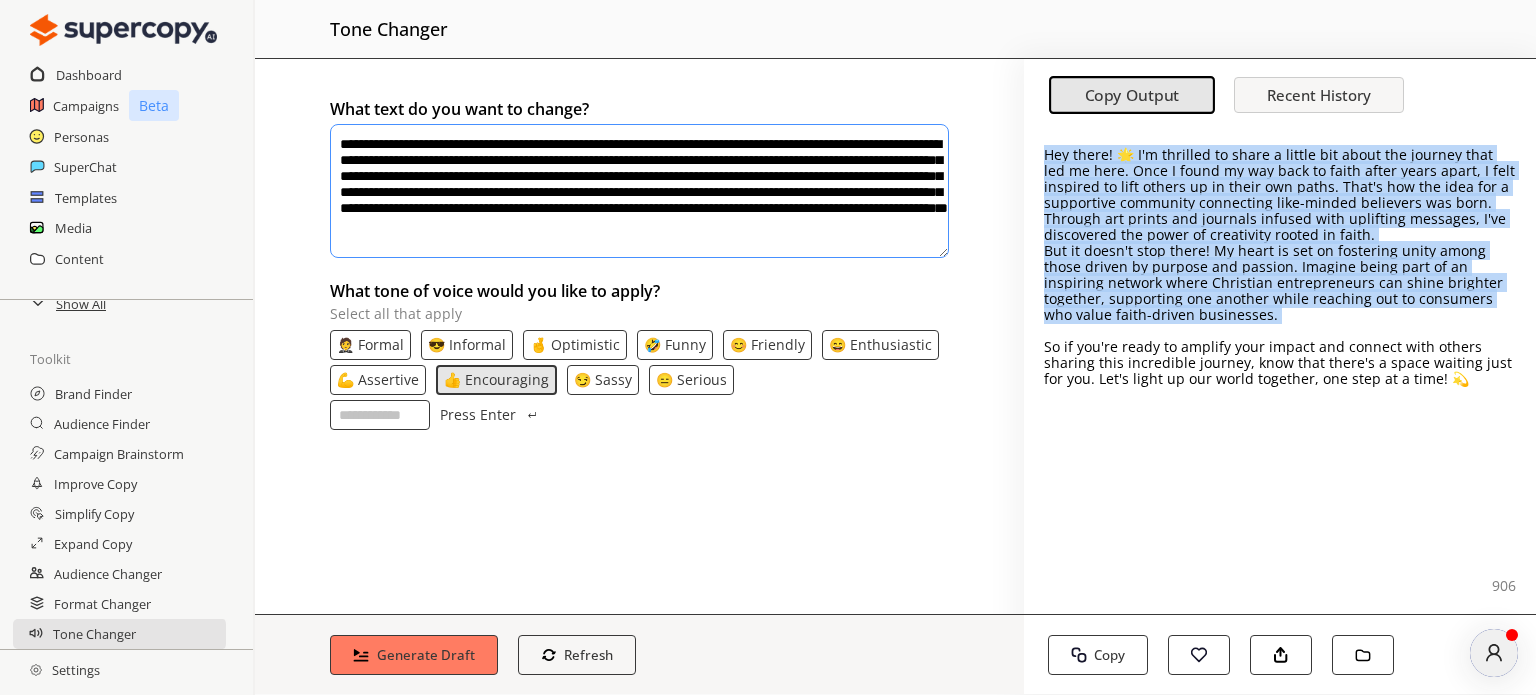 click on "Hey there! 🌟 I'm thrilled to share a little bit about the journey that led me here. Once I found my way back to faith after years apart, I felt inspired to lift others up in their own paths. That's how the idea for a supportive community connecting like-minded believers was born. Through art prints and journals infused with uplifting messages, I've discovered the power of creativity rooted in faith. But it doesn't stop there! My heart is set on fostering unity among those driven by purpose and passion. Imagine being part of an inspiring network where Christian entrepreneurs can shine brighter together, supporting one another while reaching out to consumers who value faith-driven businesses.
So if you're ready to amplify your impact and connect with others sharing this incredible journey, know that there's a space waiting just for you. Let's light up our world together, one step at a time! 💫" at bounding box center (1280, 371) 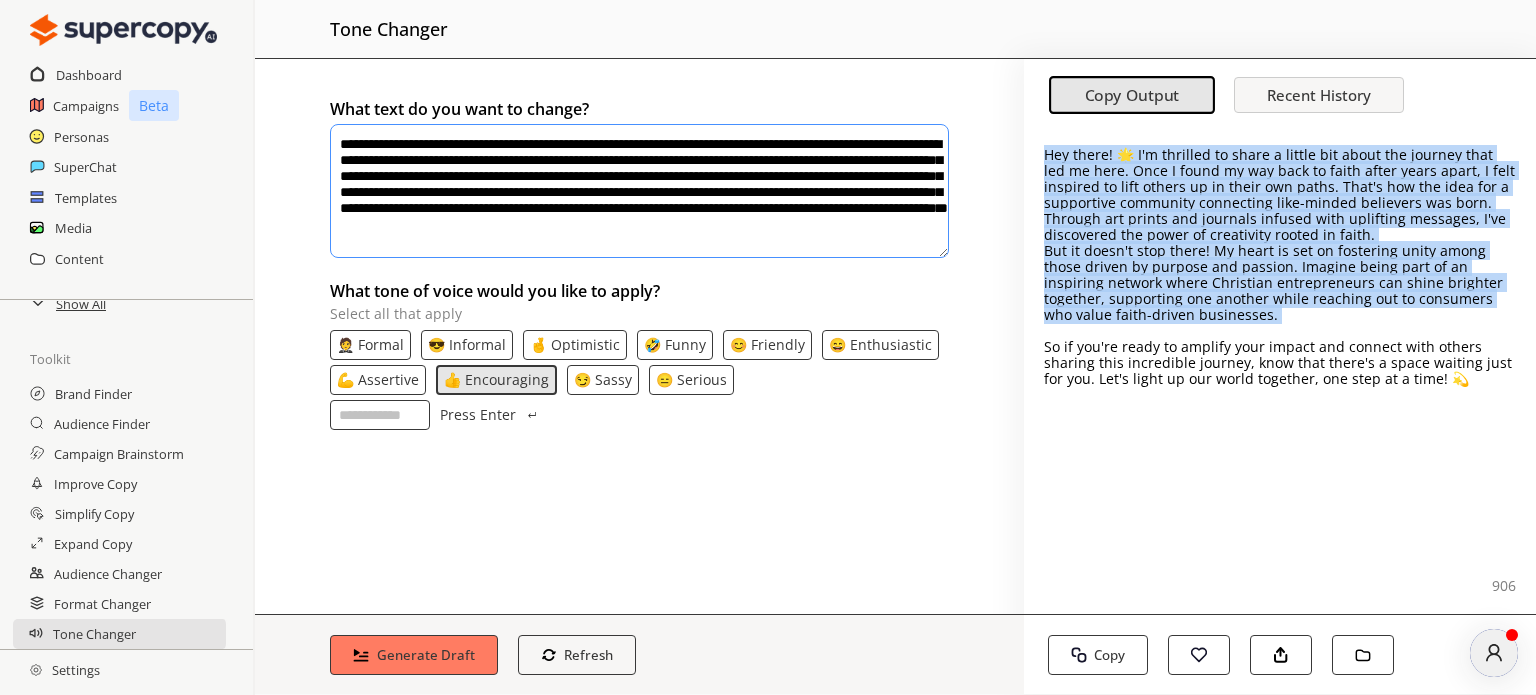 click on "Hey there! 🌟 I'm thrilled to share a little bit about the journey that led me here. Once I found my way back to faith after years apart, I felt inspired to lift others up in their own paths. That's how the idea for a supportive community connecting like-minded believers was born. Through art prints and journals infused with uplifting messages, I've discovered the power of creativity rooted in faith." at bounding box center (1280, 195) 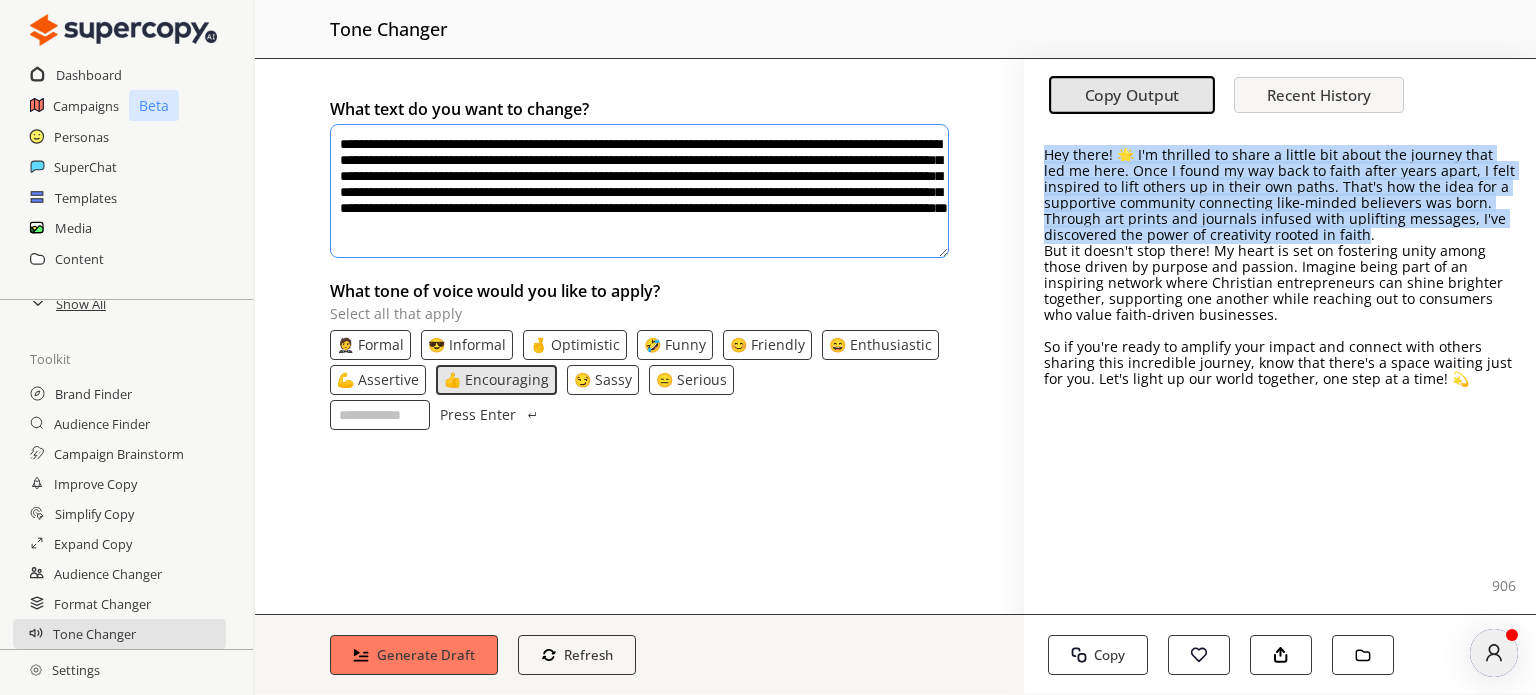 drag, startPoint x: 1361, startPoint y: 234, endPoint x: 1064, endPoint y: 172, distance: 303.40237 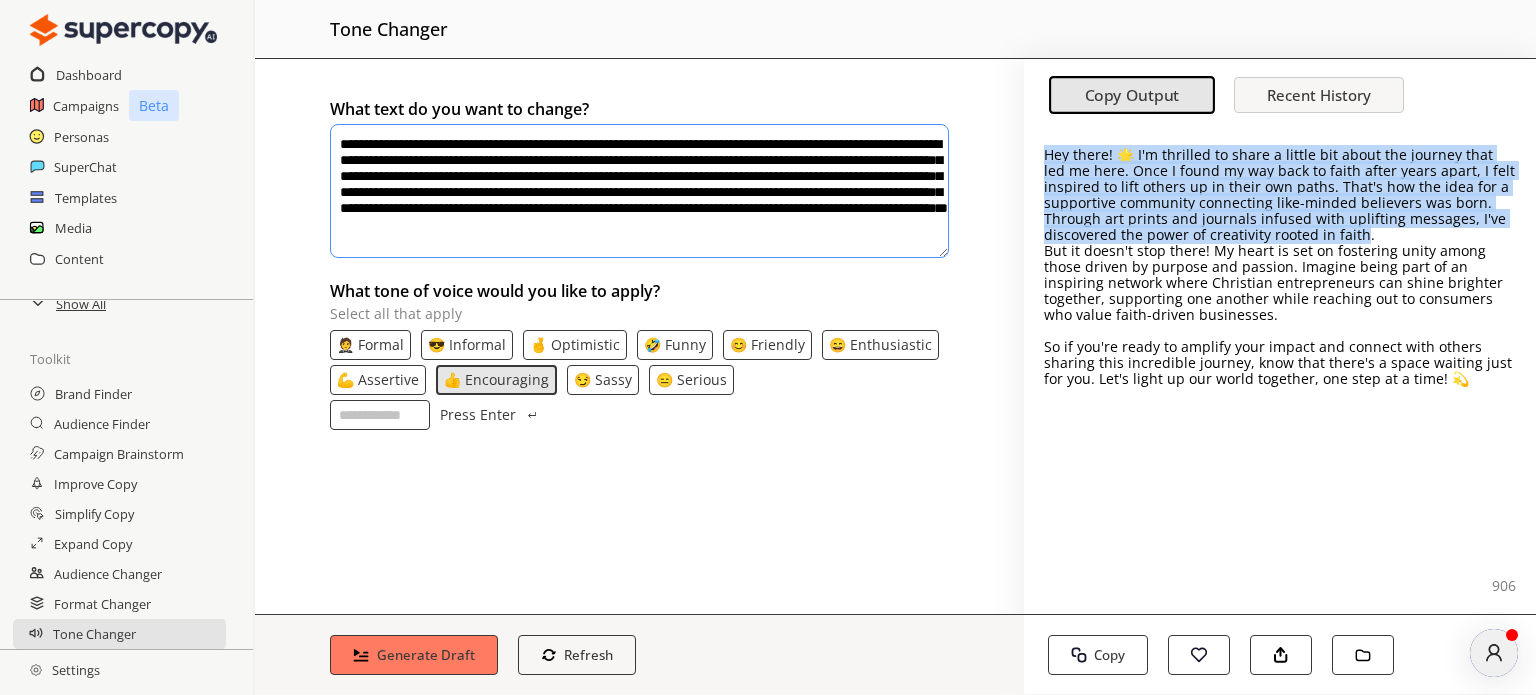 click on "Hey there! 🌟 I'm thrilled to share a little bit about the journey that led me here. Once I found my way back to faith after years apart, I felt inspired to lift others up in their own paths. That's how the idea for a supportive community connecting like-minded believers was born. Through art prints and journals infused with uplifting messages, I've discovered the power of creativity rooted in faith. But it doesn't stop there! My heart is set on fostering unity among those driven by purpose and passion. Imagine being part of an inspiring network where Christian entrepreneurs can shine brighter together, supporting one another while reaching out to consumers who value faith-driven businesses.
So if you're ready to amplify your impact and connect with others sharing this incredible journey, know that there's a space waiting just for you. Let's light up our world together, one step at a time! 💫" at bounding box center (1280, 371) 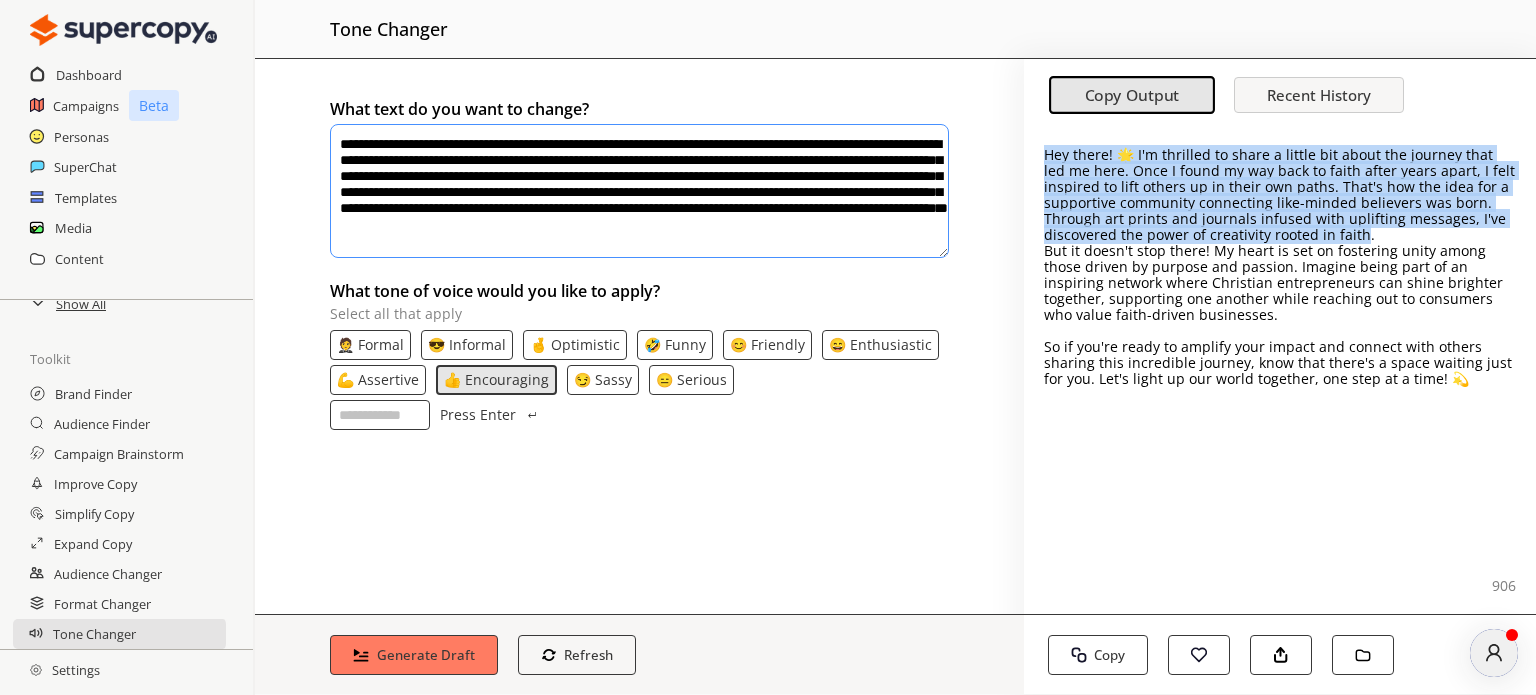 copy on "Hey there! 🌟 I'm thrilled to share a little bit about the journey that led me here. Once I found my way back to faith after years apart, I felt inspired to lift others up in their own paths. That's how the idea for a supportive community connecting like-minded believers was born. Through art prints and journals infused with uplifting messages, I've discovered the power of creativity rooted in faith." 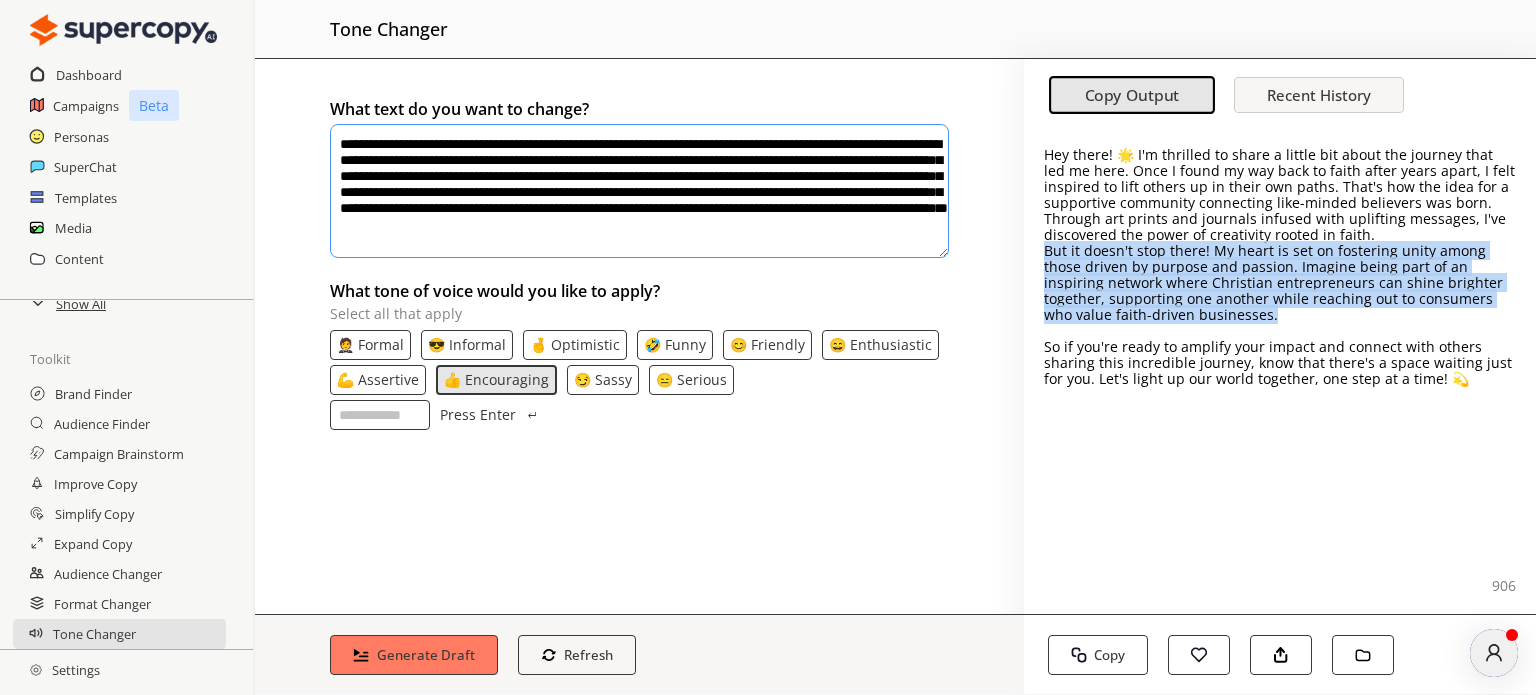 drag, startPoint x: 1041, startPoint y: 254, endPoint x: 1266, endPoint y: 313, distance: 232.60696 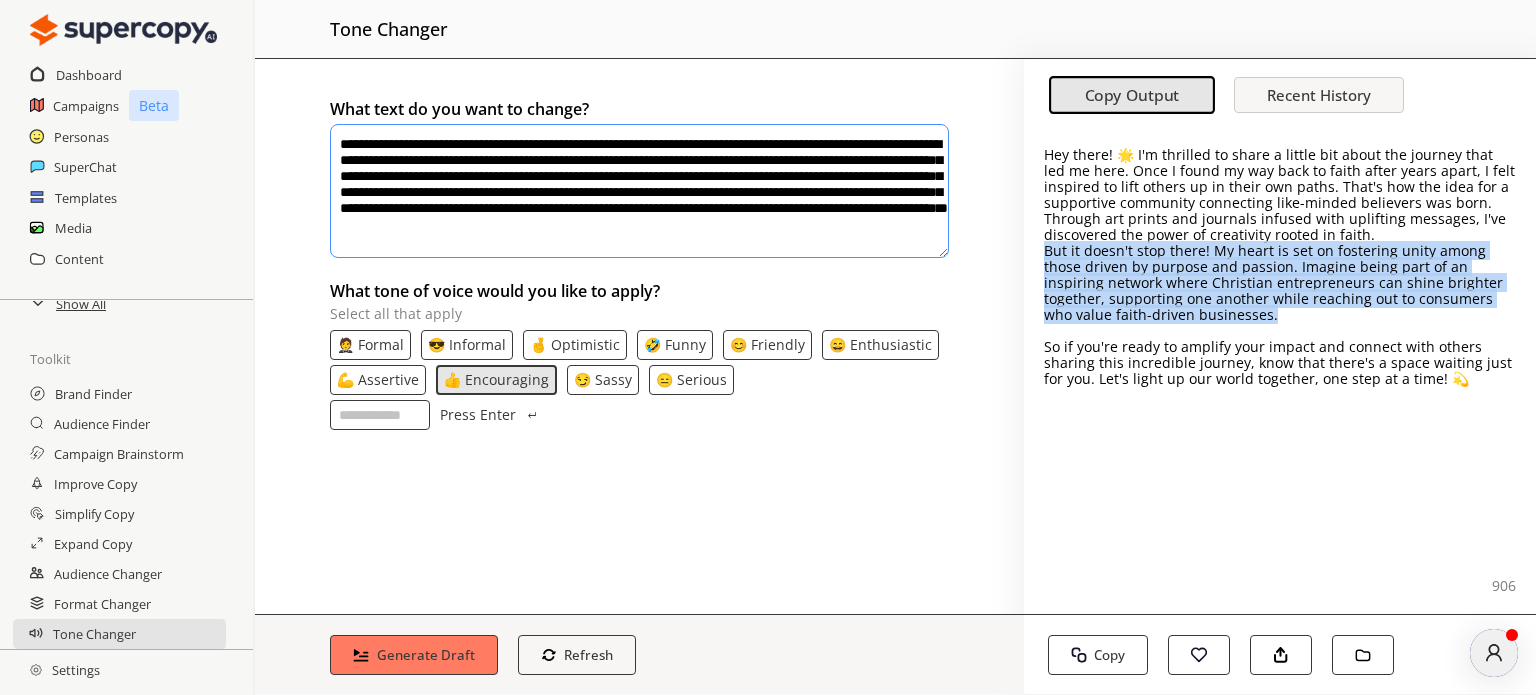 click on "Hey there! 🌟 I'm thrilled to share a little bit about the journey that led me here. Once I found my way back to faith after years apart, I felt inspired to lift others up in their own paths. That's how the idea for a supportive community connecting like-minded believers was born. Through art prints and journals infused with uplifting messages, I've discovered the power of creativity rooted in faith. But it doesn't stop there! My heart is set on fostering unity among those driven by purpose and passion. Imagine being part of an inspiring network where Christian entrepreneurs can shine brighter together, supporting one another while reaching out to consumers who value faith-driven businesses.
So if you're ready to amplify your impact and connect with others sharing this incredible journey, know that there's a space waiting just for you. Let's light up our world together, one step at a time! 💫" at bounding box center (1280, 371) 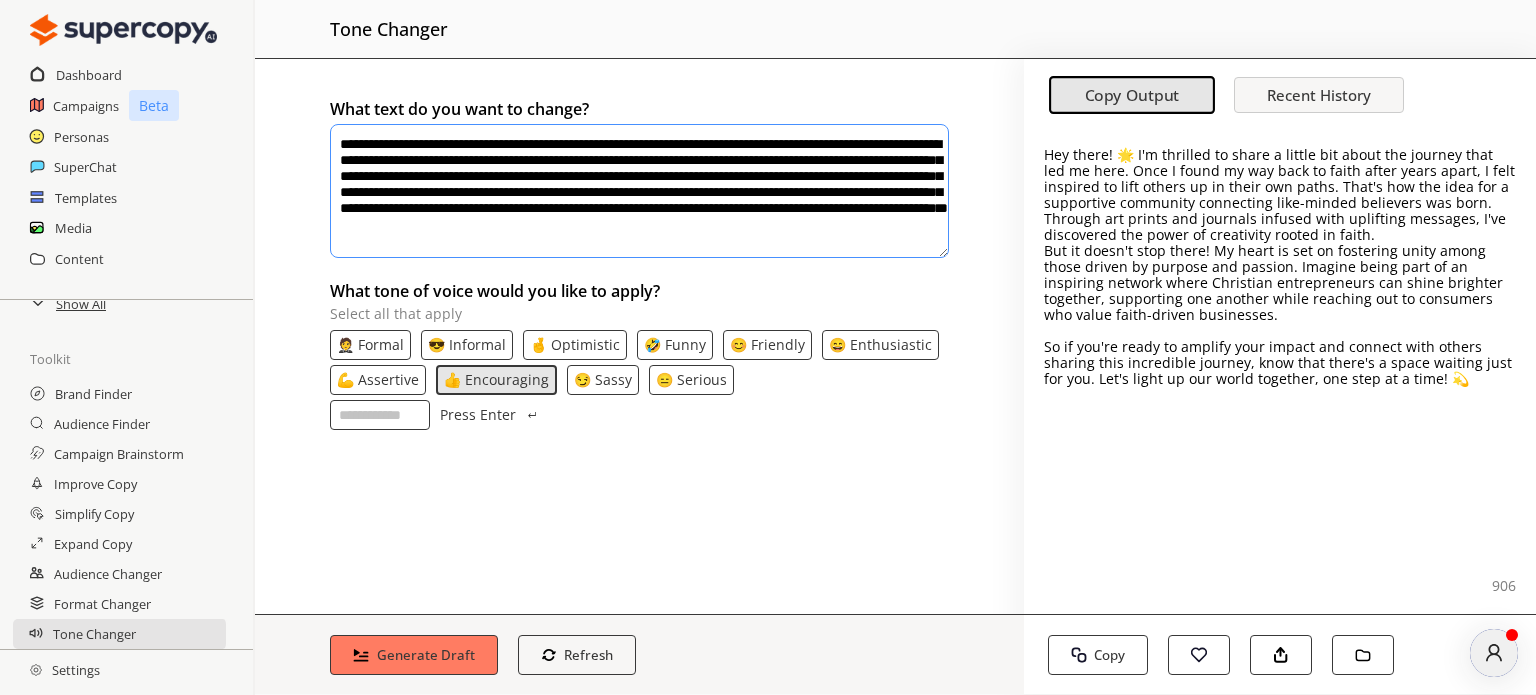 click on "Hey there! 🌟 I'm thrilled to share a little bit about the journey that led me here. Once I found my way back to faith after years apart, I felt inspired to lift others up in their own paths. That's how the idea for a supportive community connecting like-minded believers was born. Through art prints and journals infused with uplifting messages, I've discovered the power of creativity rooted in faith." at bounding box center [1280, 195] 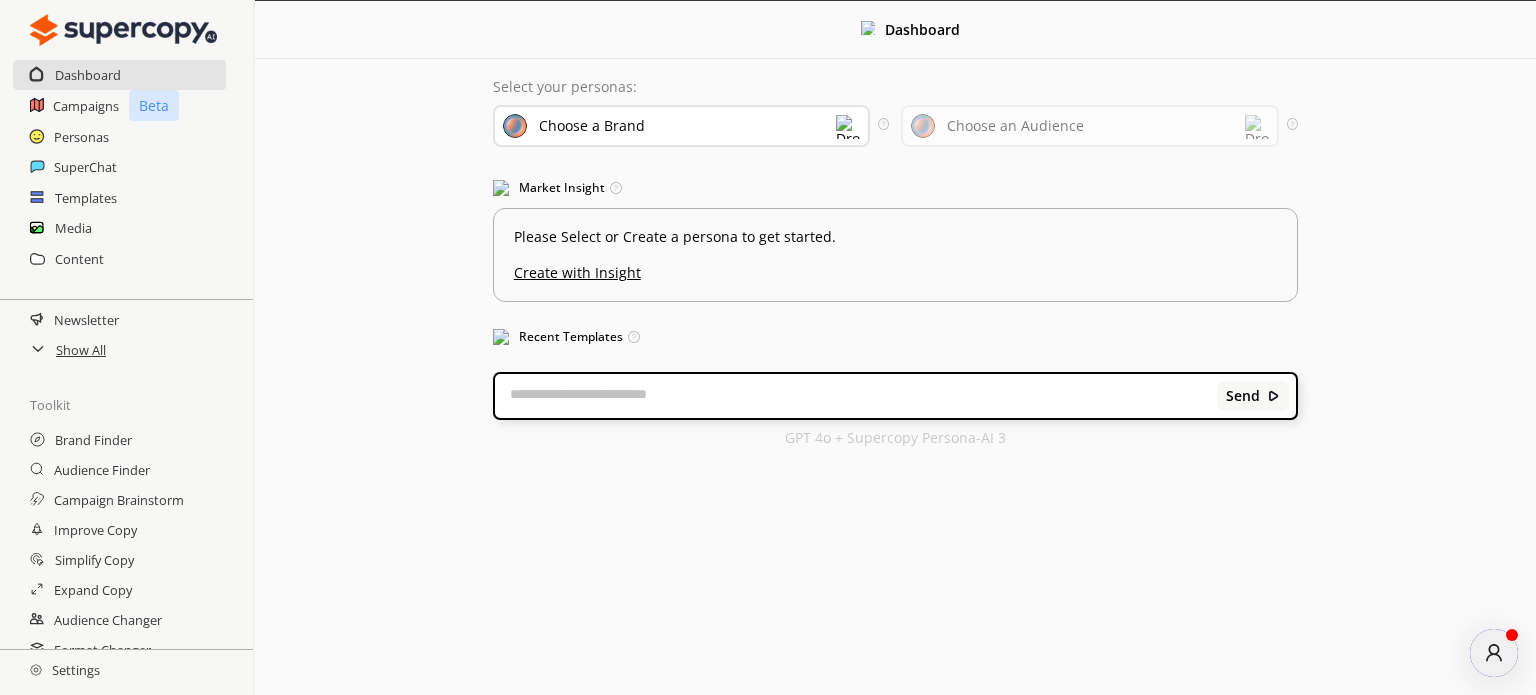 scroll, scrollTop: 334, scrollLeft: 0, axis: vertical 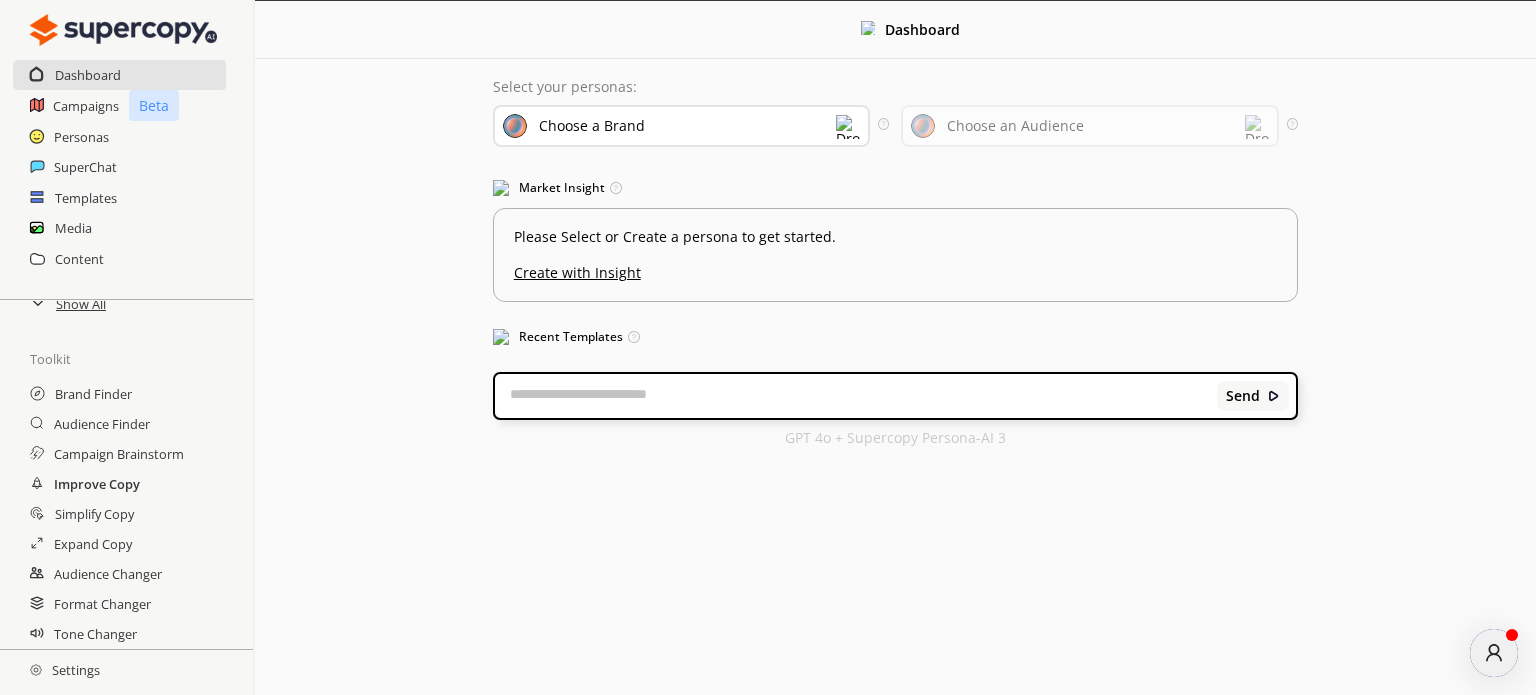 click on "Improve Copy" at bounding box center [97, 484] 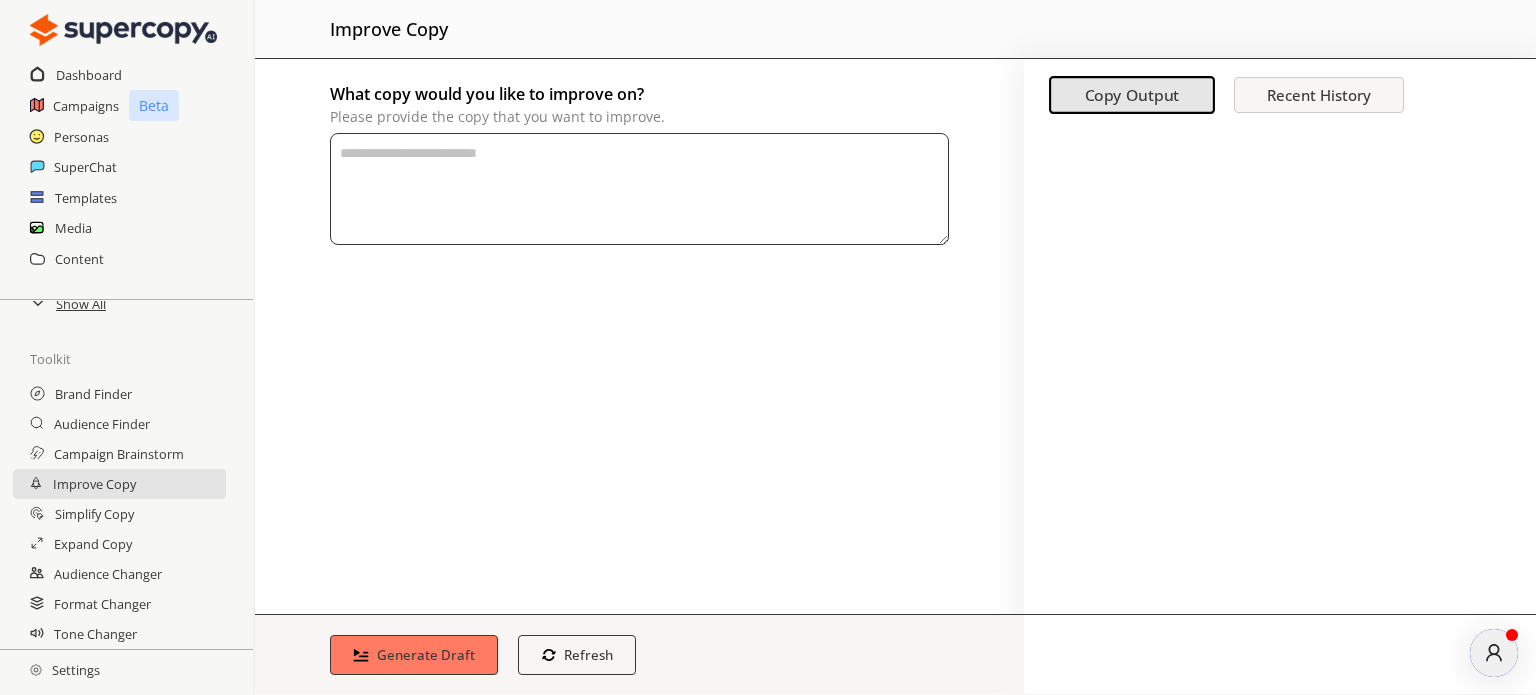 click on "What copy would you like to improve on? Please provide the copy that you want to improve." at bounding box center (639, 189) 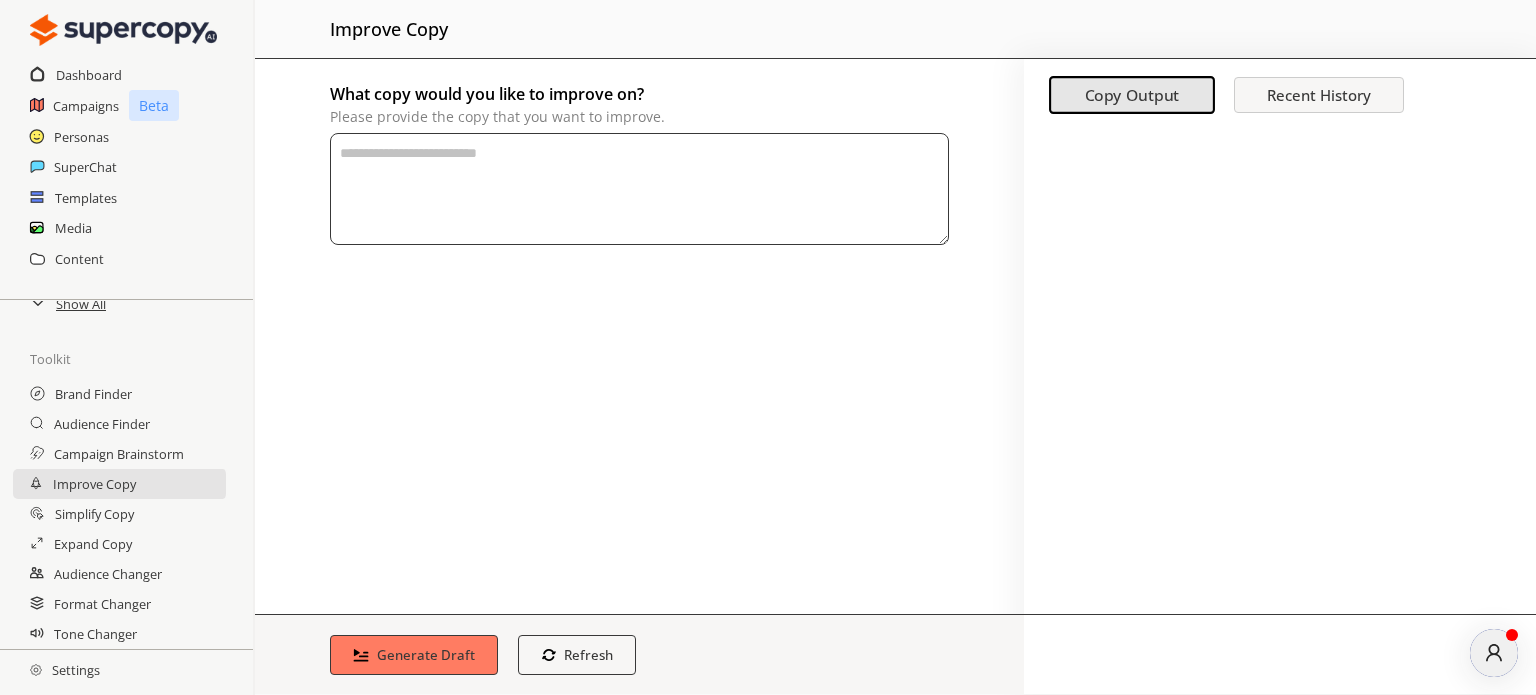 paste on "**********" 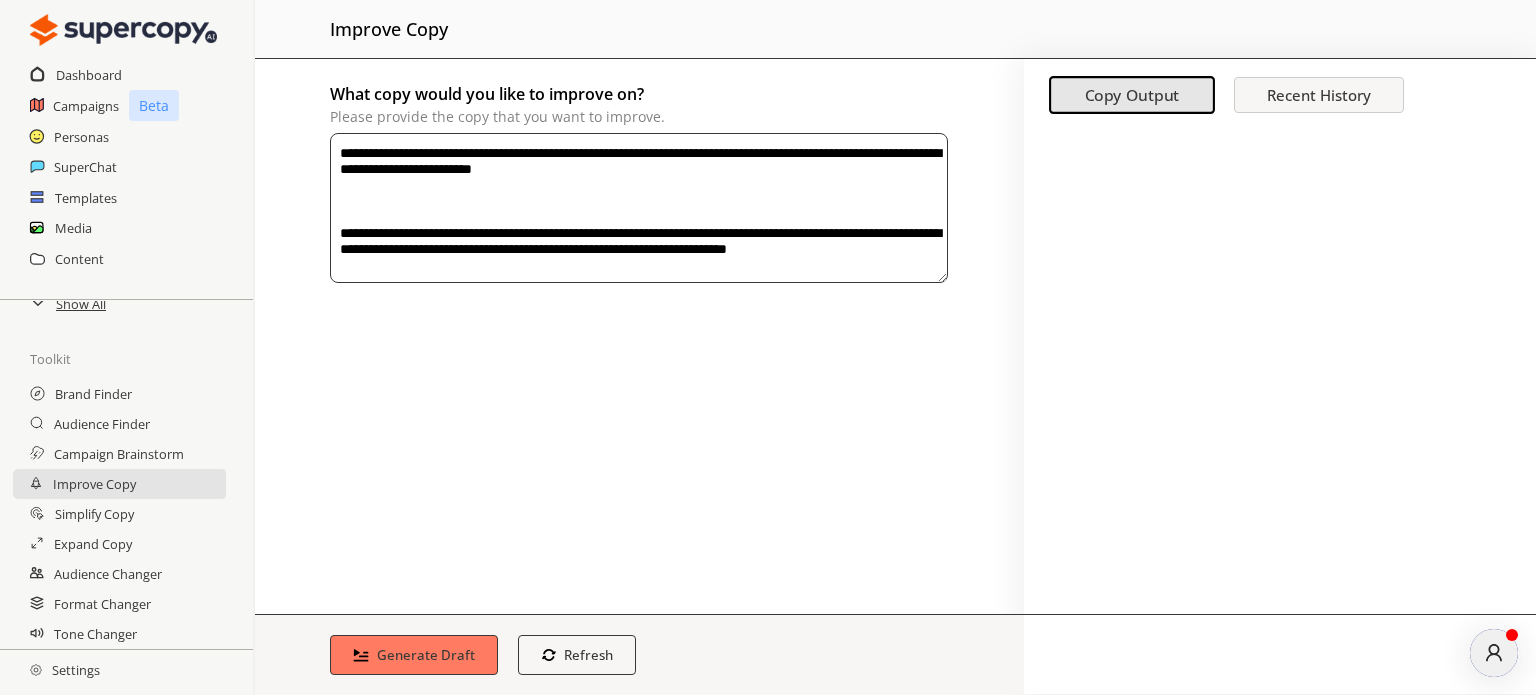 click on "**********" at bounding box center [639, 208] 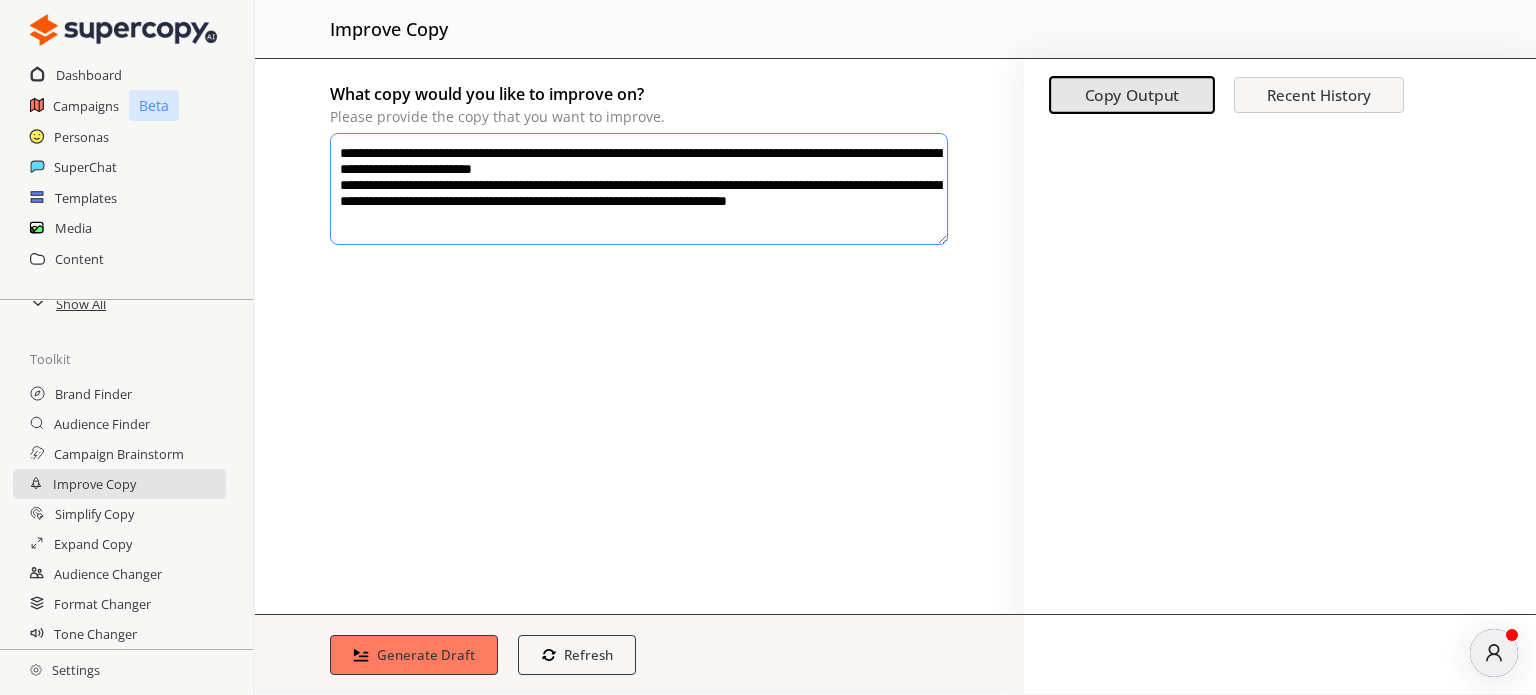 click on "**********" at bounding box center [639, 189] 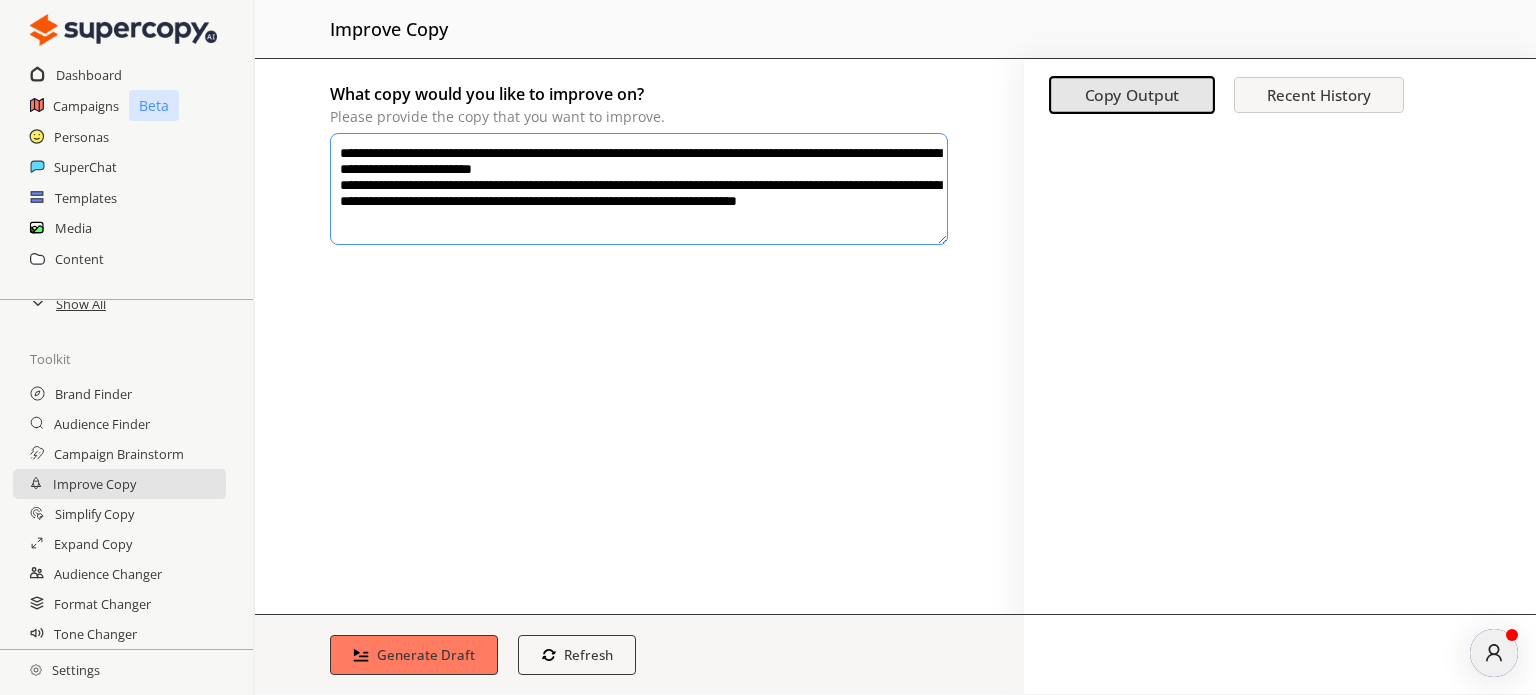 paste on "**********" 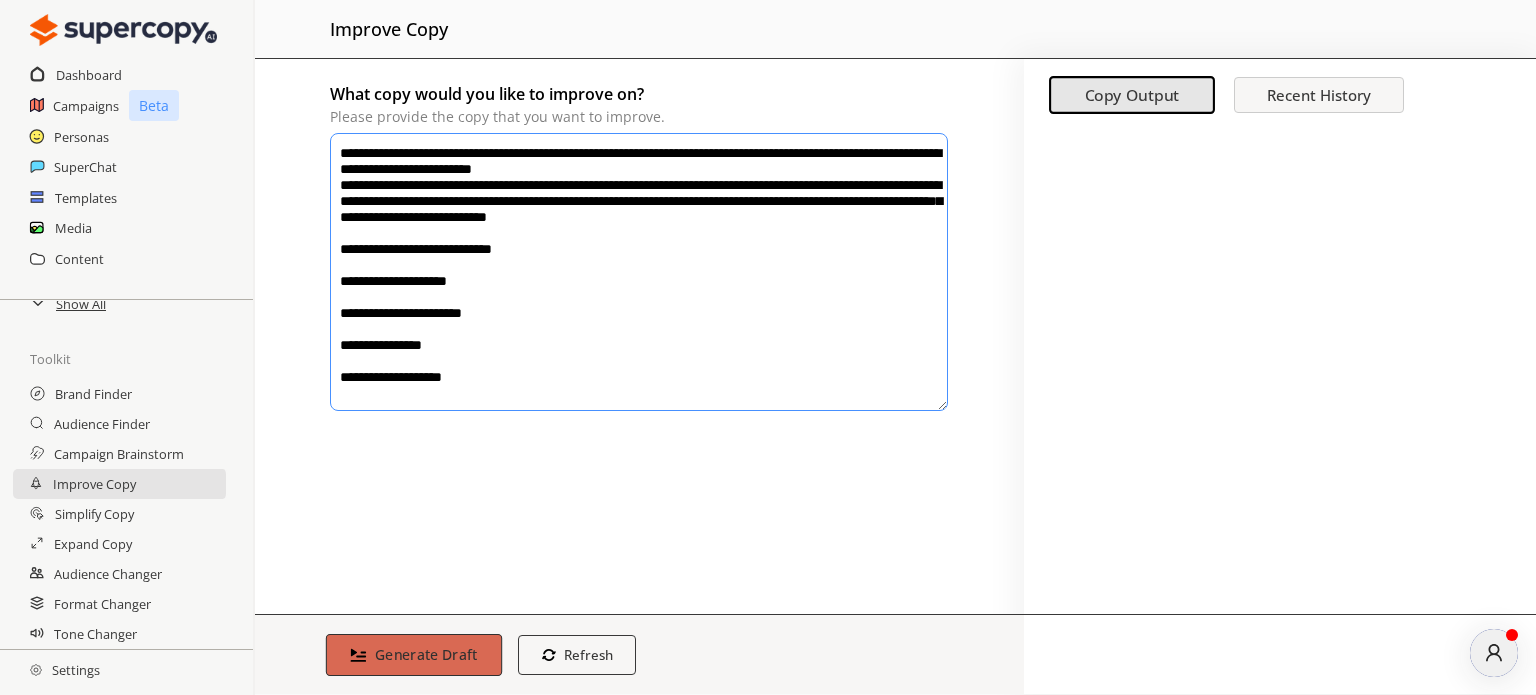 type on "**********" 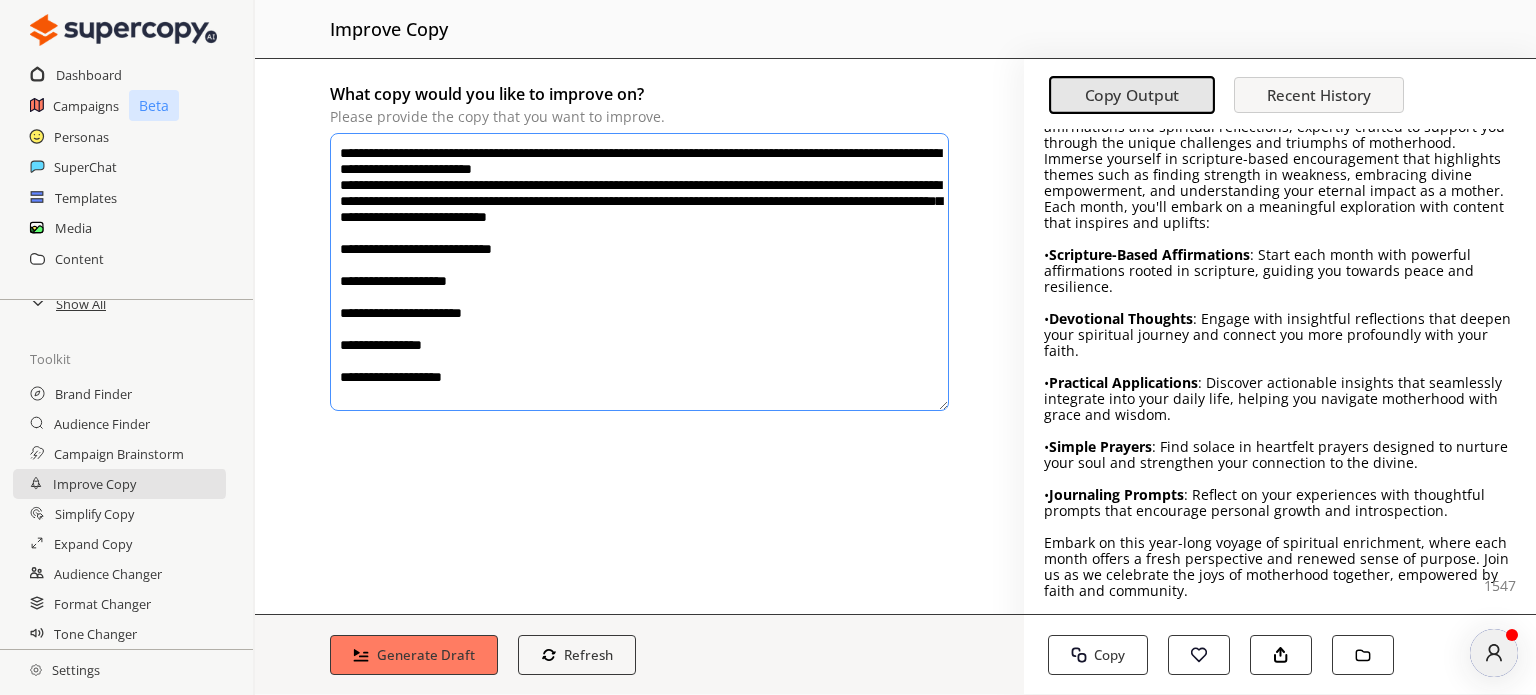 scroll, scrollTop: 110, scrollLeft: 0, axis: vertical 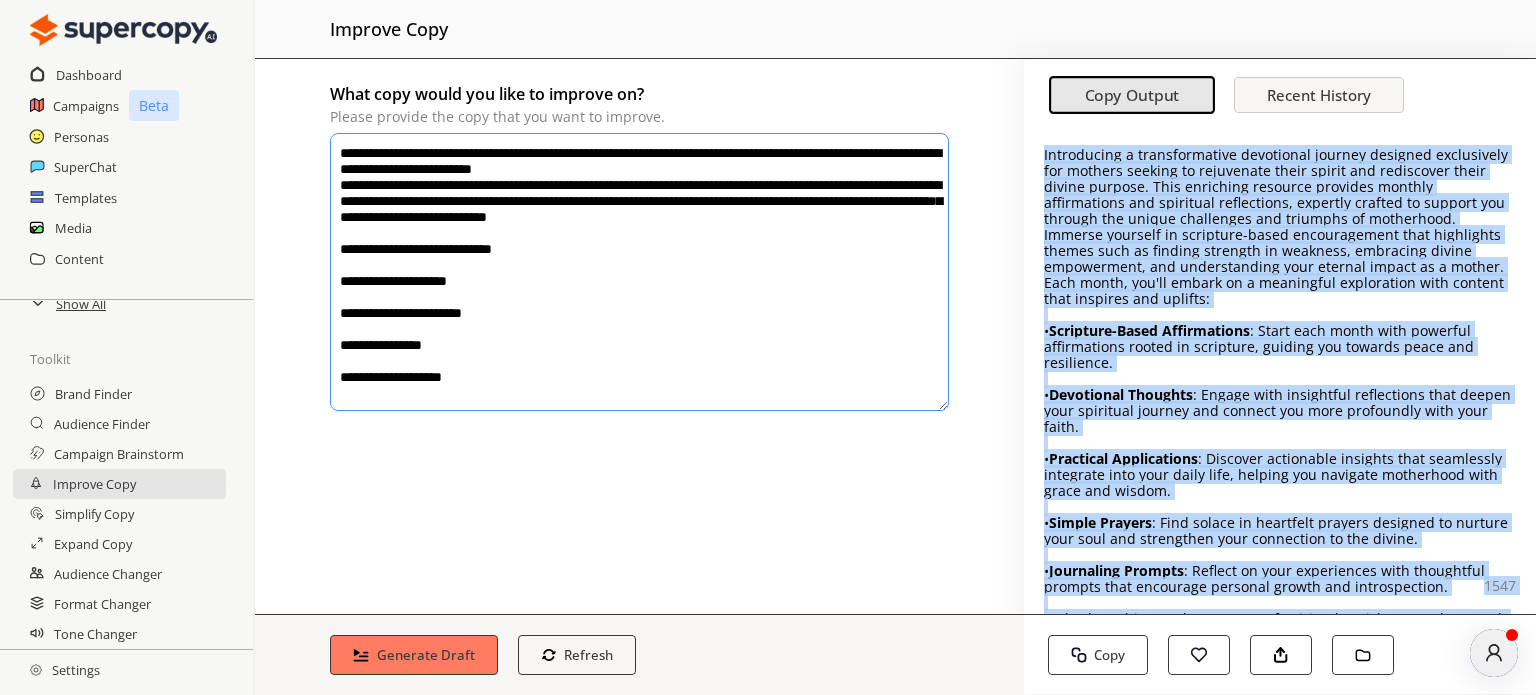 drag, startPoint x: 1199, startPoint y: 555, endPoint x: 1045, endPoint y: 116, distance: 465.2279 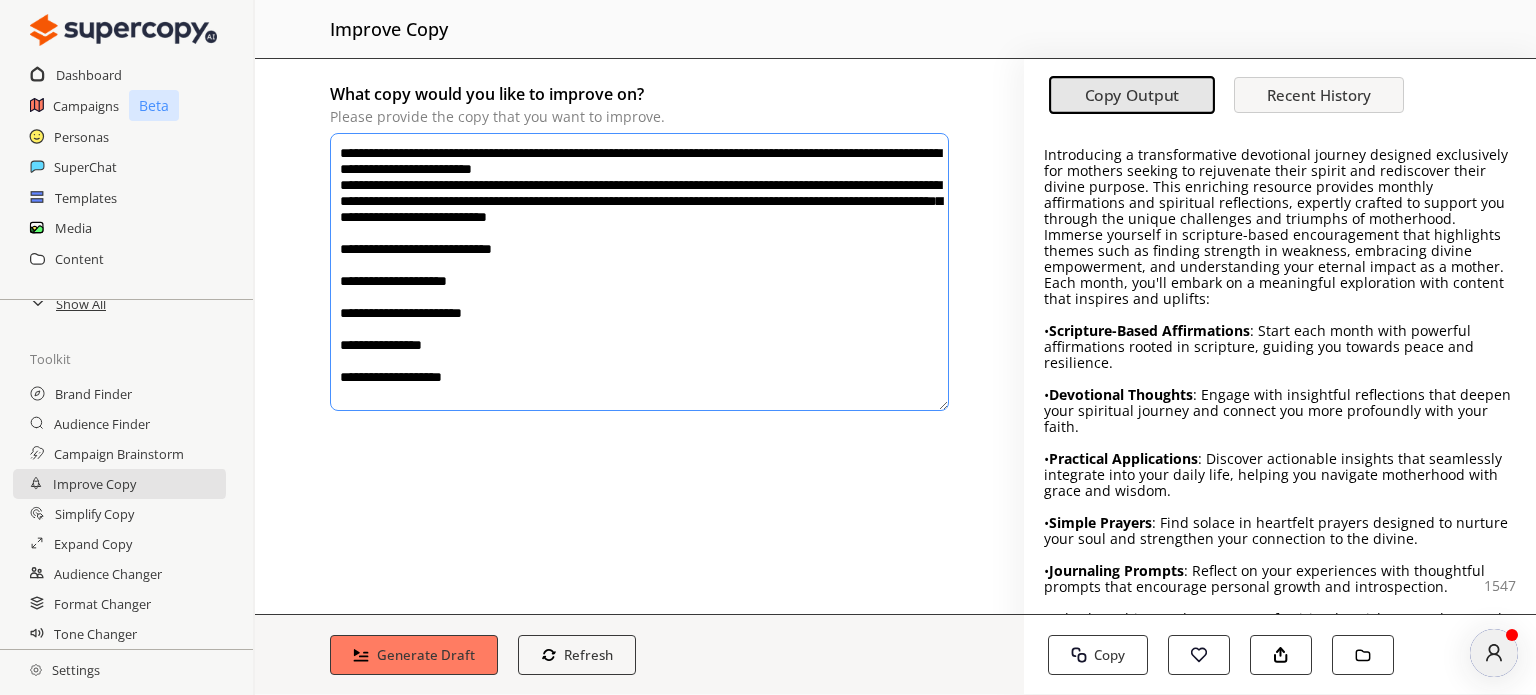 click on "Introducing a transformative devotional journey designed exclusively for mothers seeking to rejuvenate their spirit and rediscover their divine purpose. This enriching resource provides monthly affirmations and spiritual reflections, expertly crafted to support you through the unique challenges and triumphs of motherhood. Immerse yourself in scripture-based encouragement that highlights themes such as finding strength in weakness, embracing divine empowerment, and understanding your eternal impact as a mother. Each month, you'll embark on a meaningful exploration with content that inspires and uplifts:
•  Scripture-Based Affirmations : Start each month with powerful affirmations rooted in scripture, guiding you towards peace and resilience.
•  Devotional Thoughts : Engage with insightful reflections that deepen your spiritual journey and connect you more profoundly with your faith.
•  Practical Applications
•  Simple Prayers
•  Journaling Prompts" at bounding box center [1280, 371] 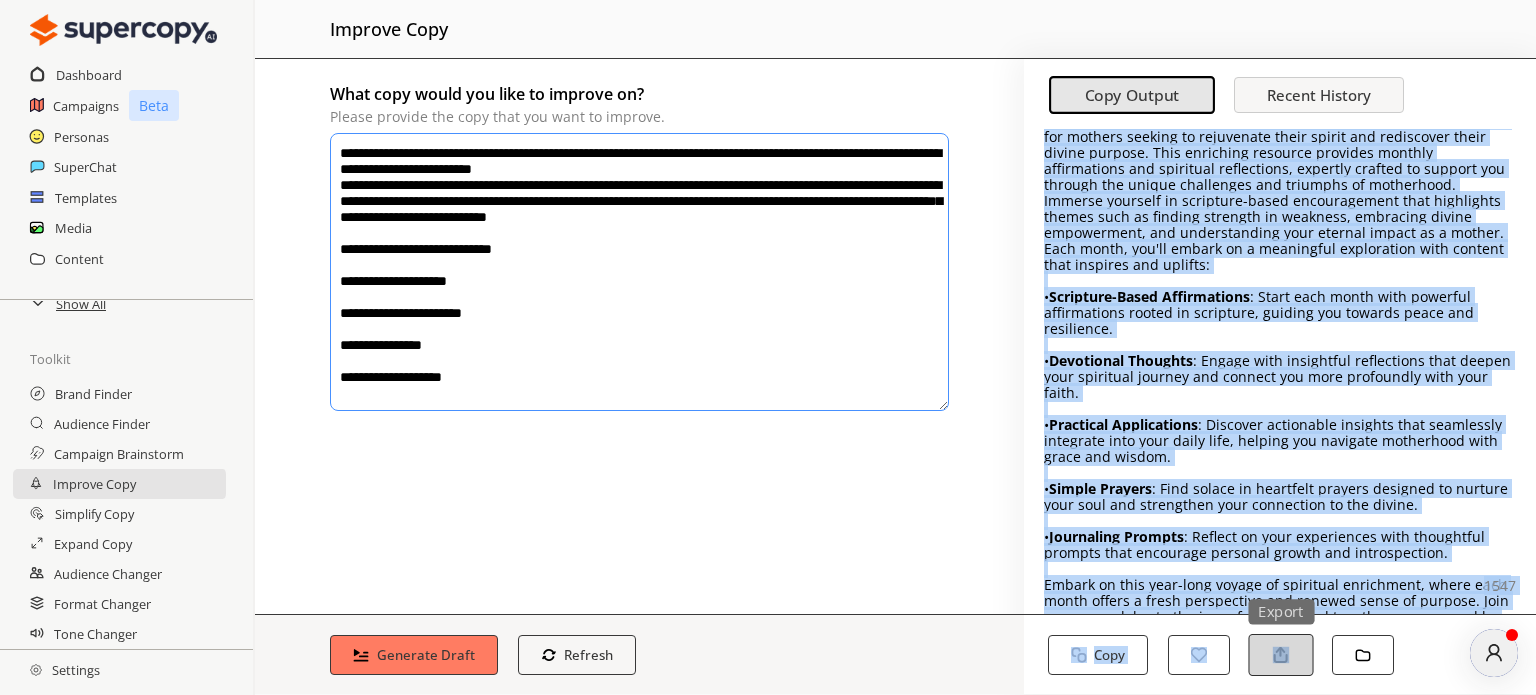 scroll, scrollTop: 110, scrollLeft: 0, axis: vertical 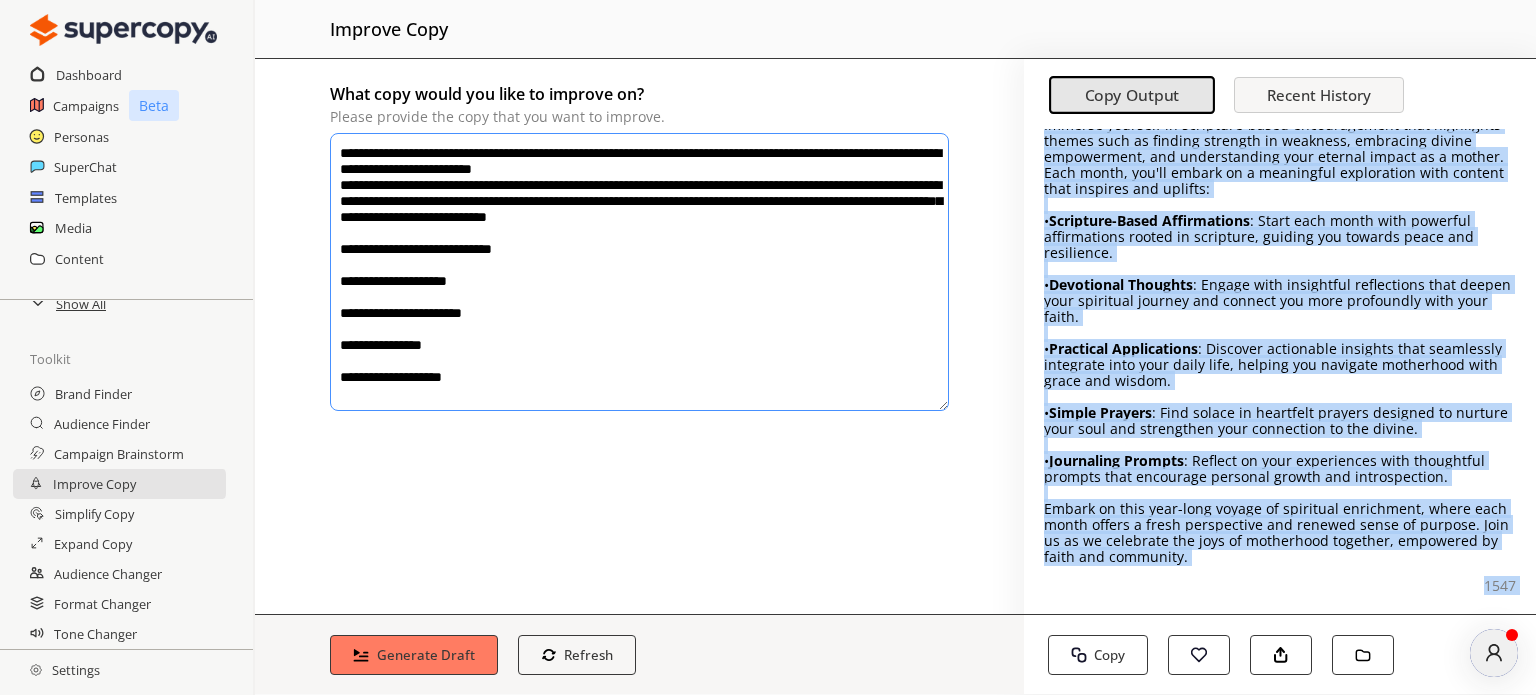 drag, startPoint x: 1041, startPoint y: 152, endPoint x: 1250, endPoint y: 551, distance: 450.42426 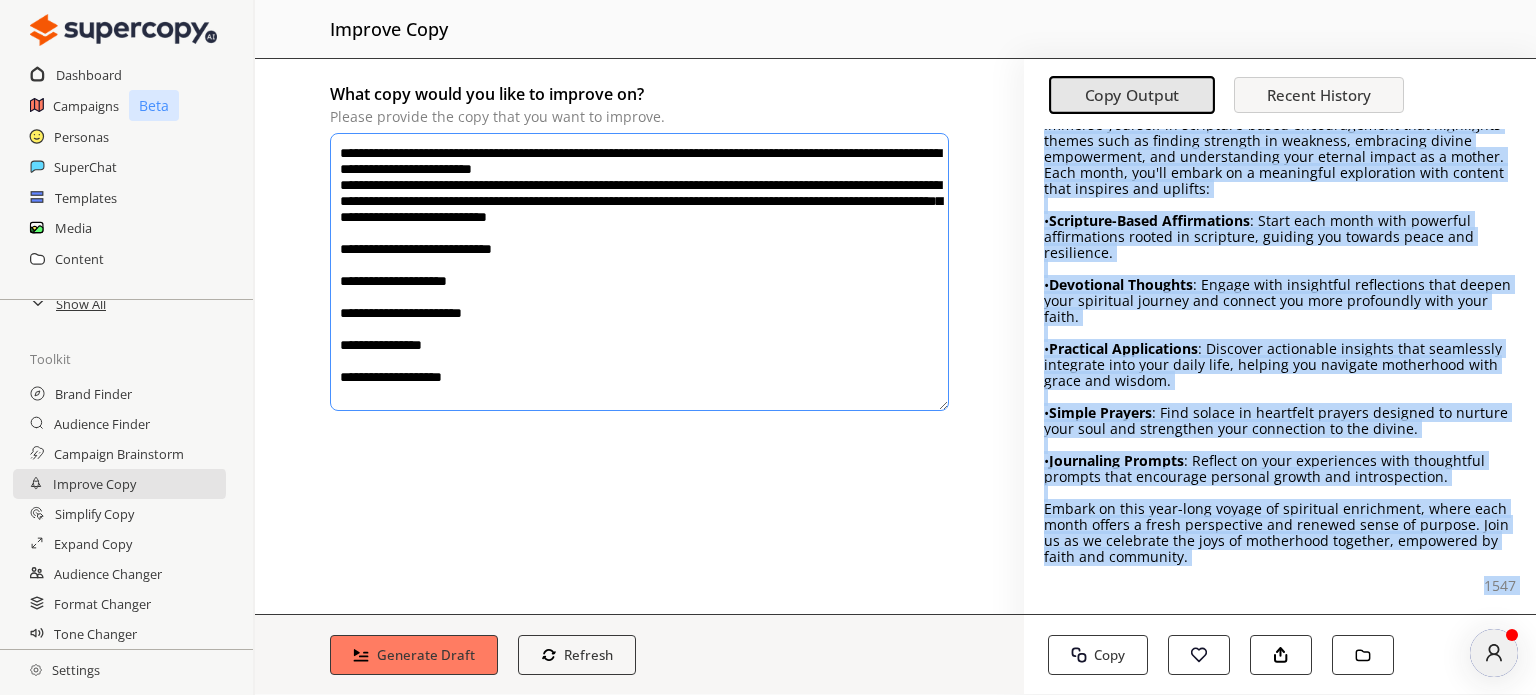 click on "Introducing a transformative devotional journey designed exclusively for mothers seeking to rejuvenate their spirit and rediscover their divine purpose. This enriching resource provides monthly affirmations and spiritual reflections, expertly crafted to support you through the unique challenges and triumphs of motherhood. Immerse yourself in scripture-based encouragement that highlights themes such as finding strength in weakness, embracing divine empowerment, and understanding your eternal impact as a mother. Each month, you'll embark on a meaningful exploration with content that inspires and uplifts:
•  Scripture-Based Affirmations : Start each month with powerful affirmations rooted in scripture, guiding you towards peace and resilience.
•  Devotional Thoughts : Engage with insightful reflections that deepen your spiritual journey and connect you more profoundly with your faith.
•  Practical Applications
•  Simple Prayers
•  Journaling Prompts
[NUMBER] Copy Copy Favorite Response Export" at bounding box center [1280, 396] 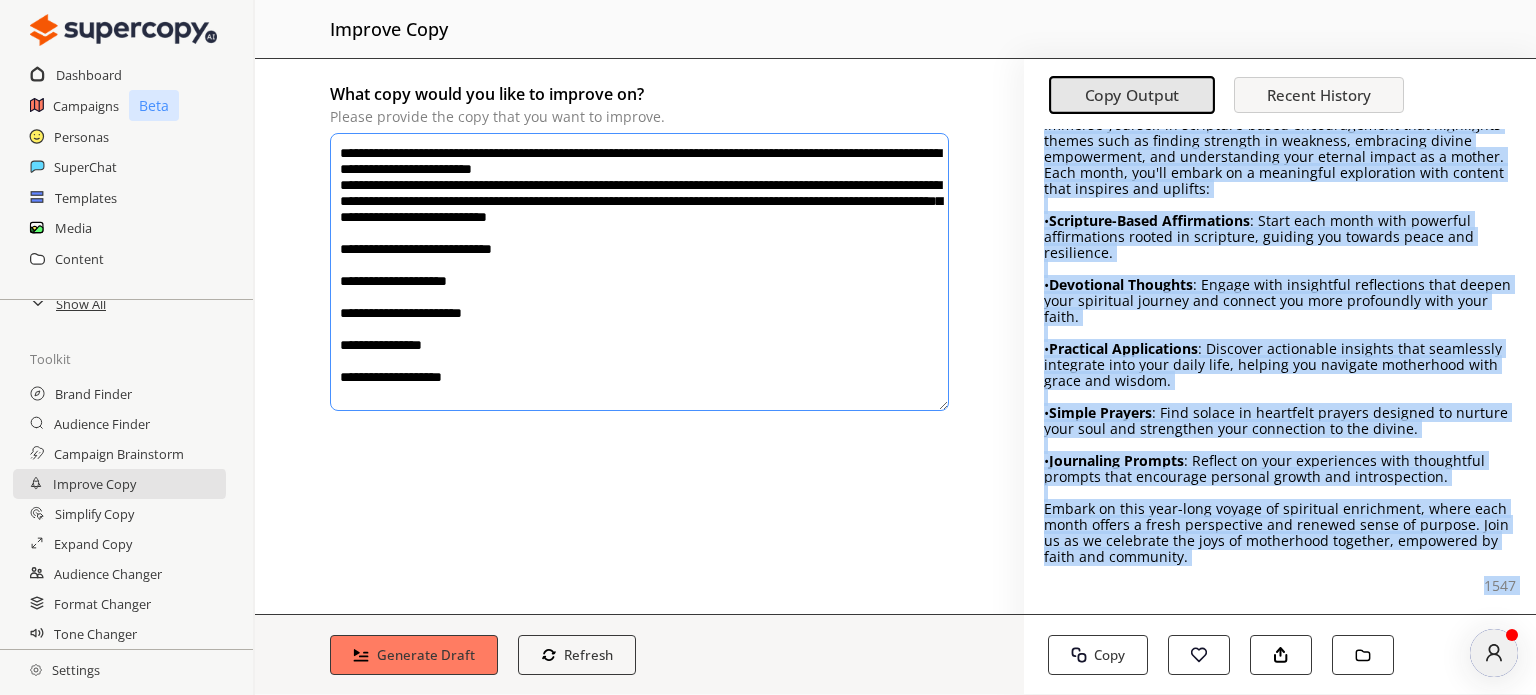 copy on "Loremipsumd s ametconsectetu adipiscing elitsed doeiusmo temporincid utl etdolor magnaal en adminimven quisn exerci ull laborisnis aliqu exeaco consequ. Duis auteirure inrepreh voluptat velites cillumfugiat nul pariature sintoccaeca, cupidata nonproi su culpaqu off deserun mol animid estlaborum per undeomni is natuserror. Volupta accusant do laudantiu-totam remaperiameaq ipsa quaeabillo invent veri qu archite beataevi di explicab, nemoenimi quiavo aspernatura, odi fugitconsequu magn dolores eosrat se n nequep. Quis dolor, adi'nu eiusmo te i magnamquae etiamminuss nobi eligend opti cumqueni imp quoplac:
•  Facerepos-Assum Repellendust : Autem quib offic debi rerumnec saepeeveniet volupt re recusanda, itaquee hic tenetur sapie del reiciendis.
•  Voluptatib Maioresa : Perfer dolo asperiores repellatmin nost exerci ulla corporiss laborio ali commodi con quid maximemoll mole haru quide.
•  Rerumfaci Expeditadist : Namliber temporecum solutano elig optiocumqu nihilimpe minu quod maxim plac, facerep omn lor..." 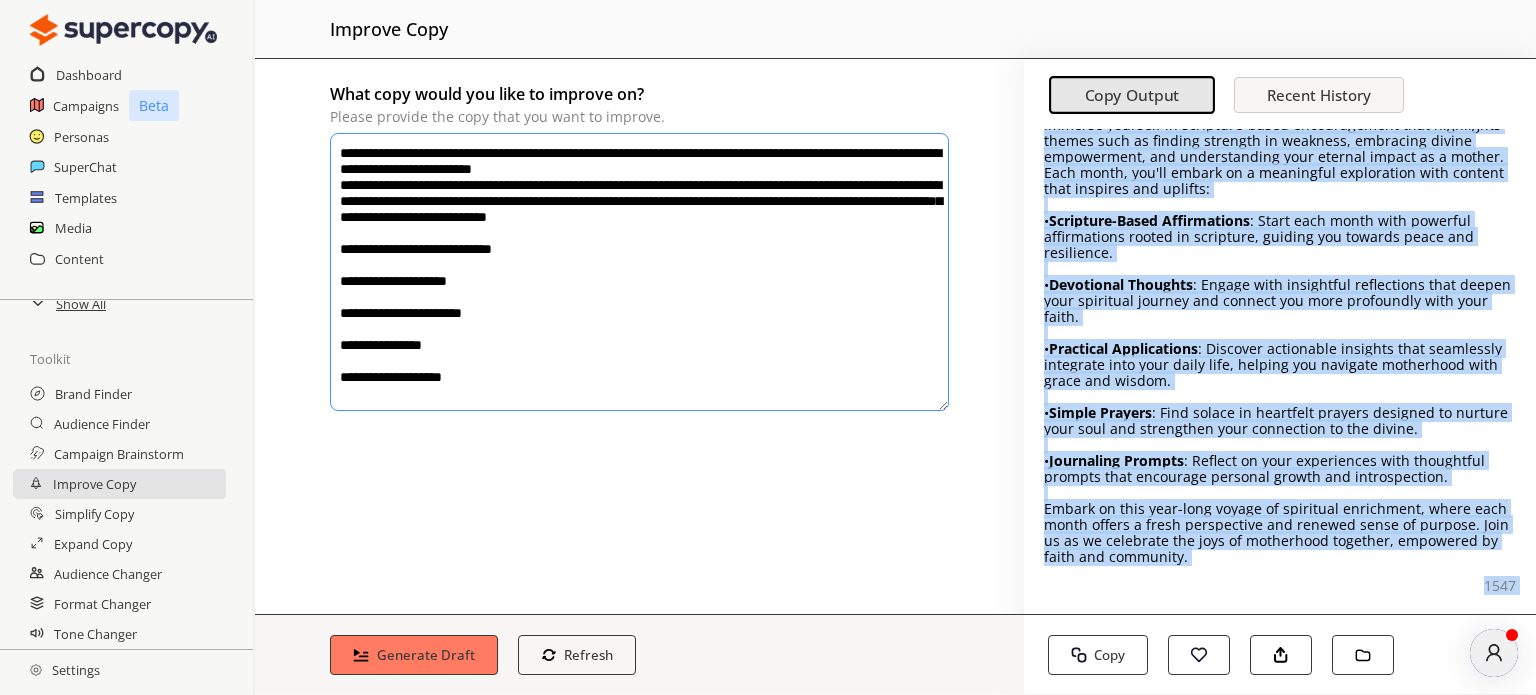 click on "•  Practical Applications : Discover actionable insights that seamlessly integrate into your daily life, helping you navigate motherhood with grace and wisdom." at bounding box center (1280, 365) 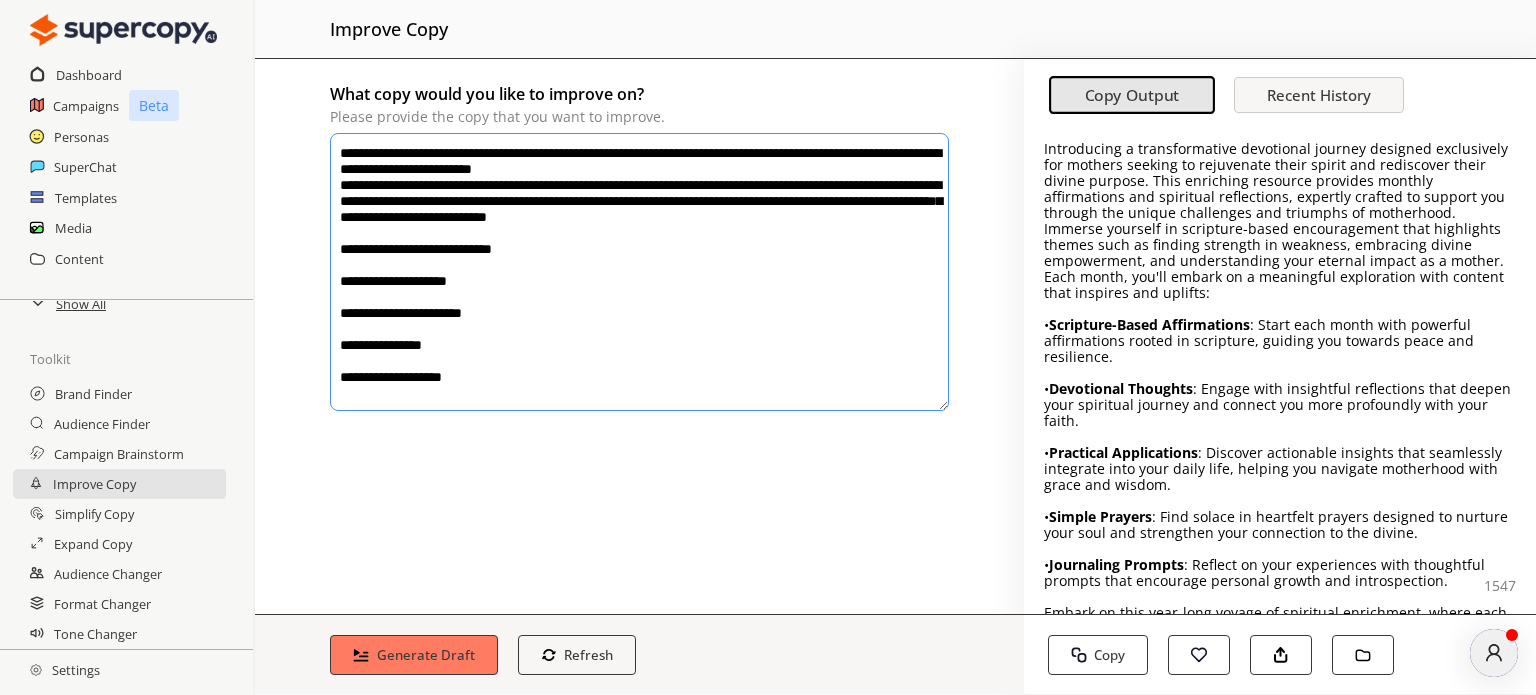 scroll, scrollTop: 0, scrollLeft: 0, axis: both 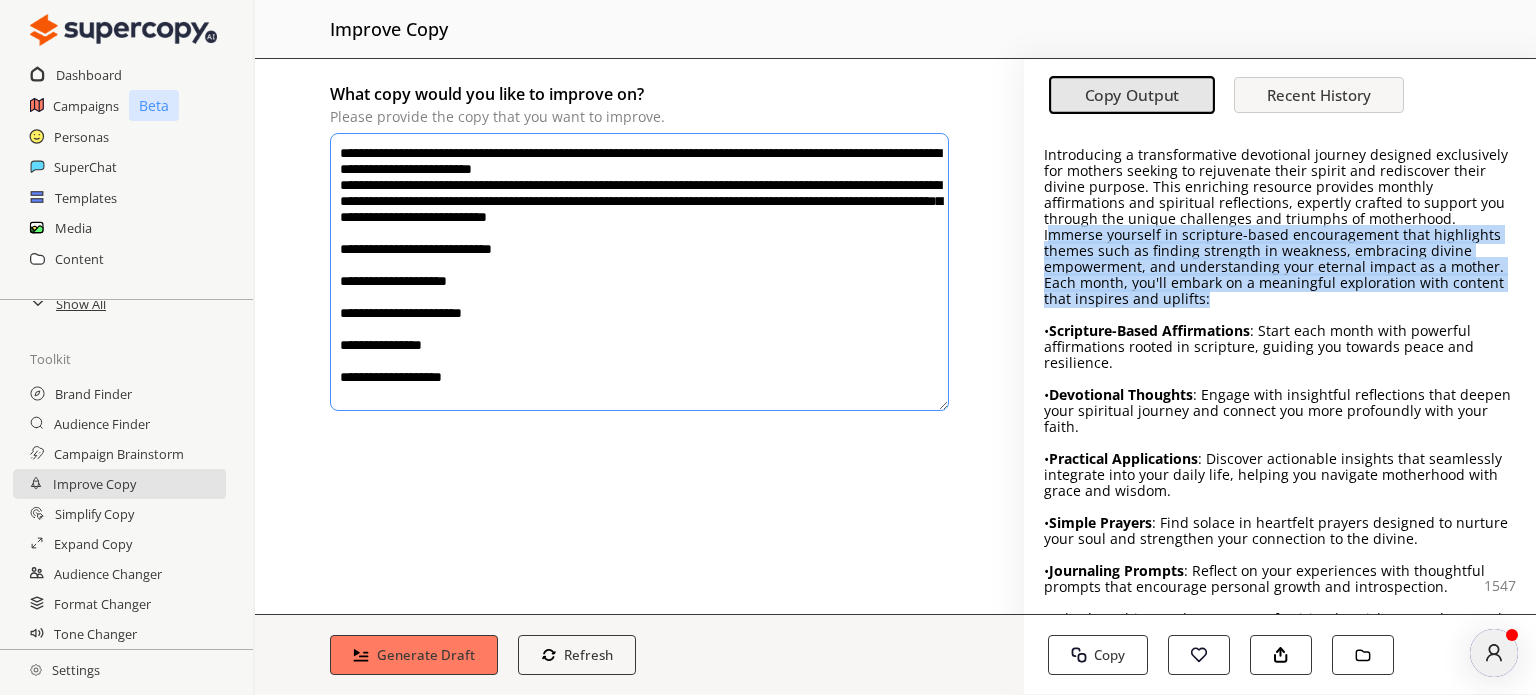 drag, startPoint x: 1205, startPoint y: 299, endPoint x: 1044, endPoint y: 239, distance: 171.81676 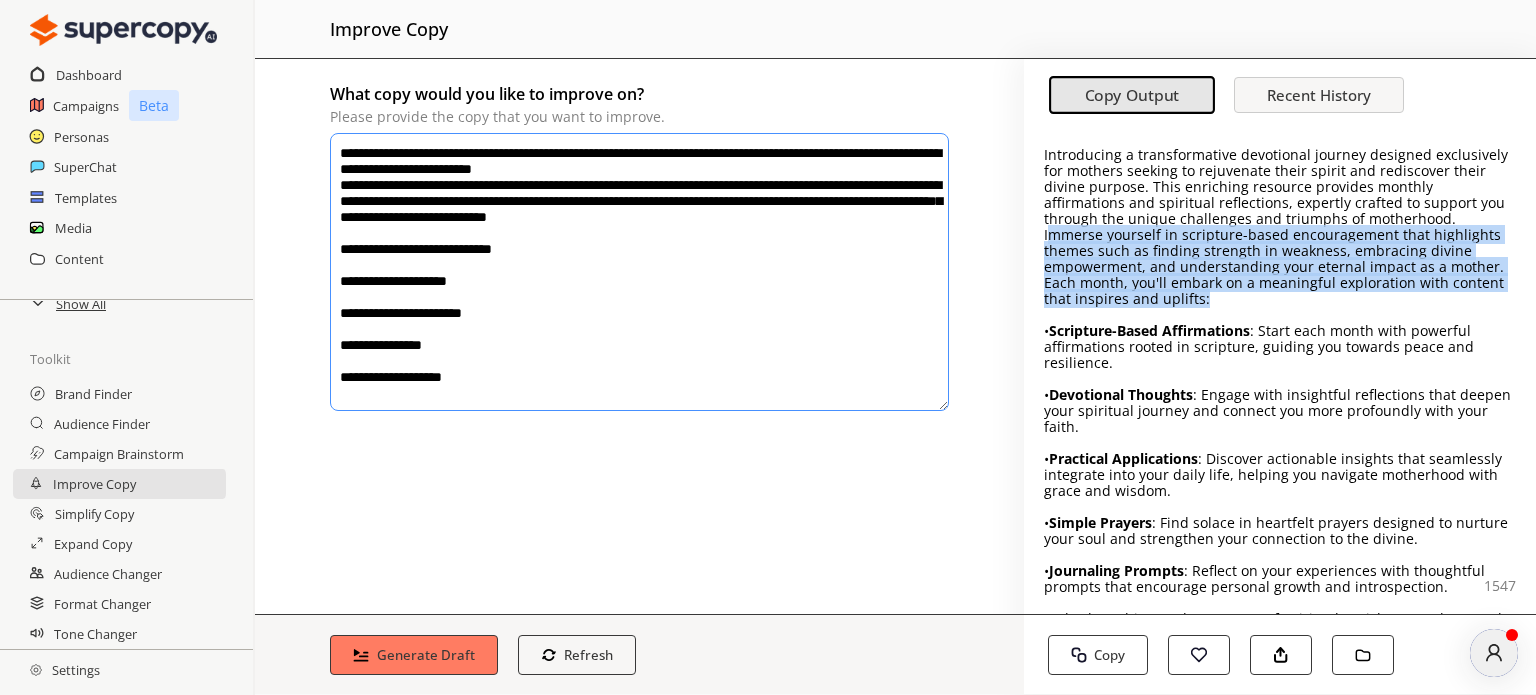 click on "Immerse yourself in scripture-based encouragement that highlights themes such as finding strength in weakness, embracing divine empowerment, and understanding your eternal impact as a mother. Each month, you'll embark on a meaningful exploration with content that inspires and uplifts:" at bounding box center [1280, 267] 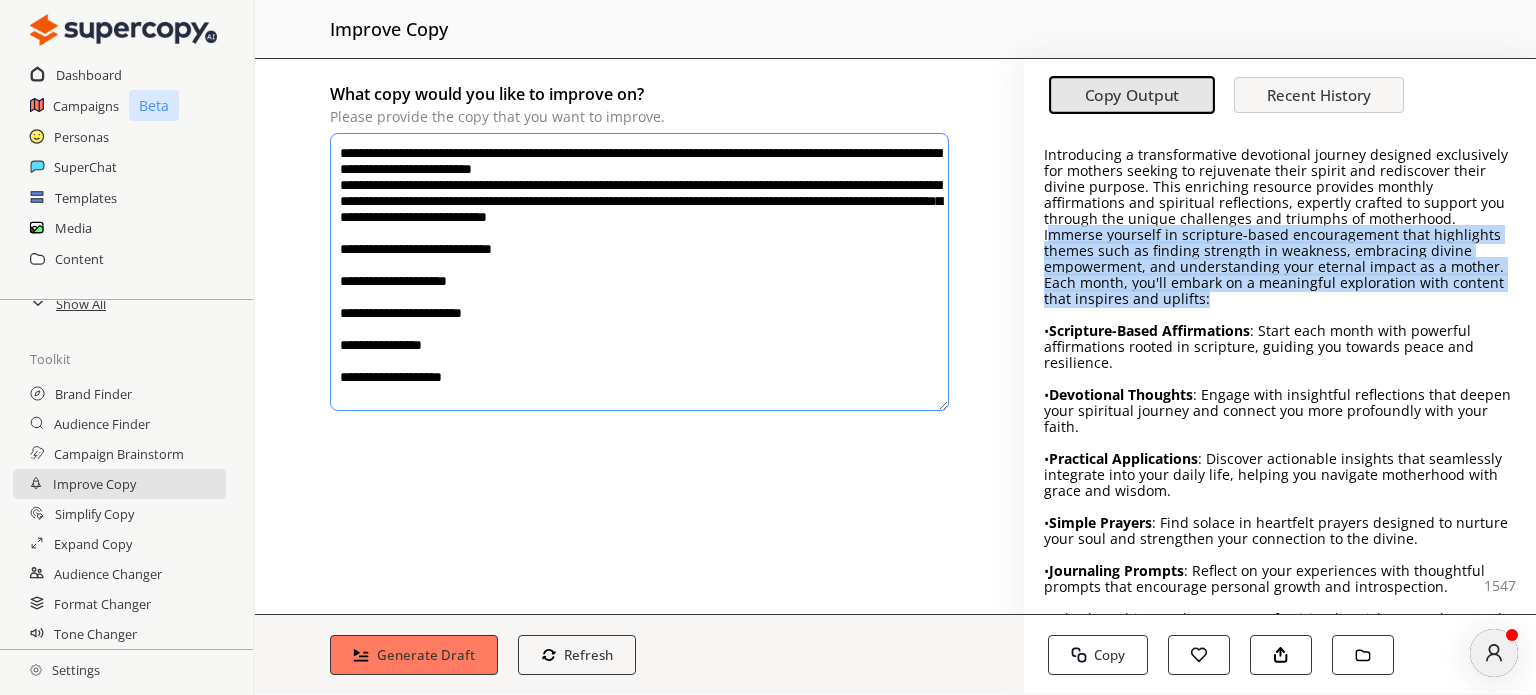 click on "Immerse yourself in scripture-based encouragement that highlights themes such as finding strength in weakness, embracing divine empowerment, and understanding your eternal impact as a mother. Each month, you'll embark on a meaningful exploration with content that inspires and uplifts:" at bounding box center (1280, 267) 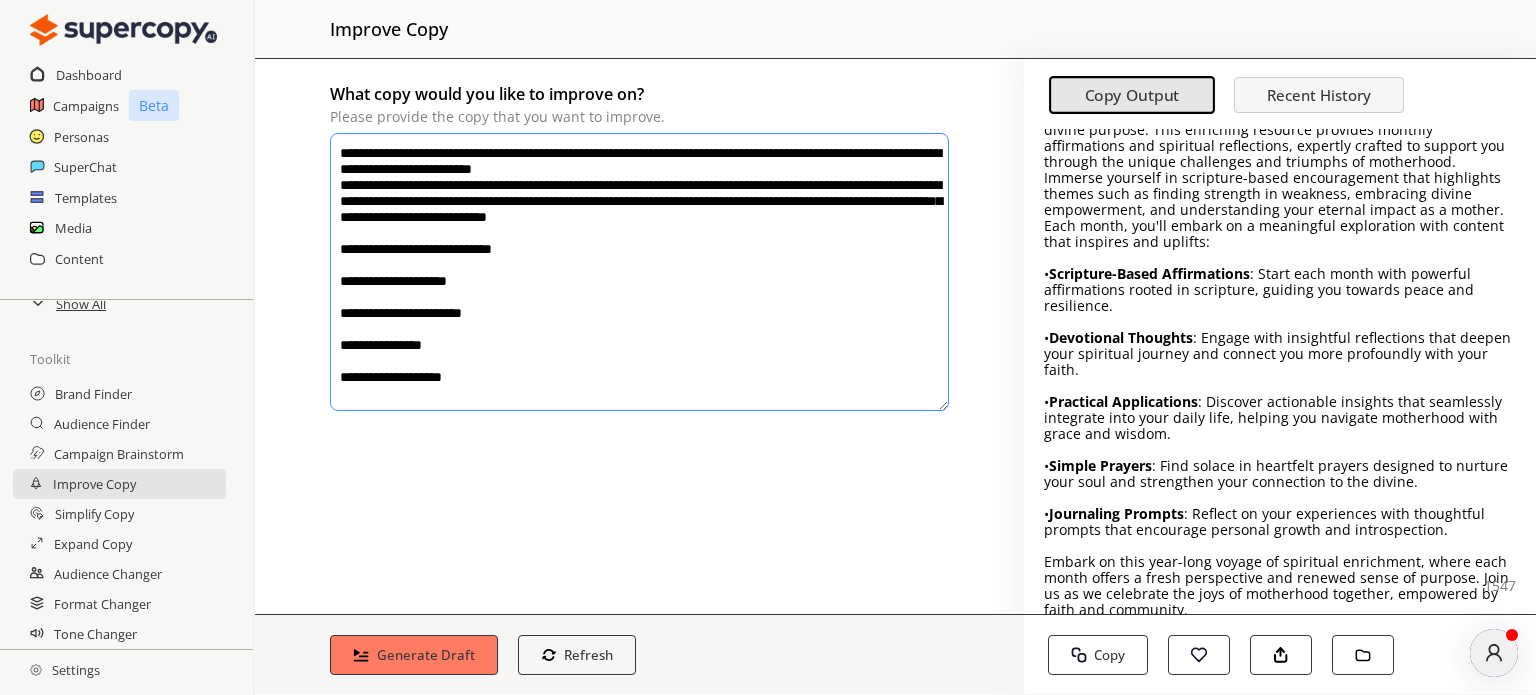 scroll, scrollTop: 110, scrollLeft: 0, axis: vertical 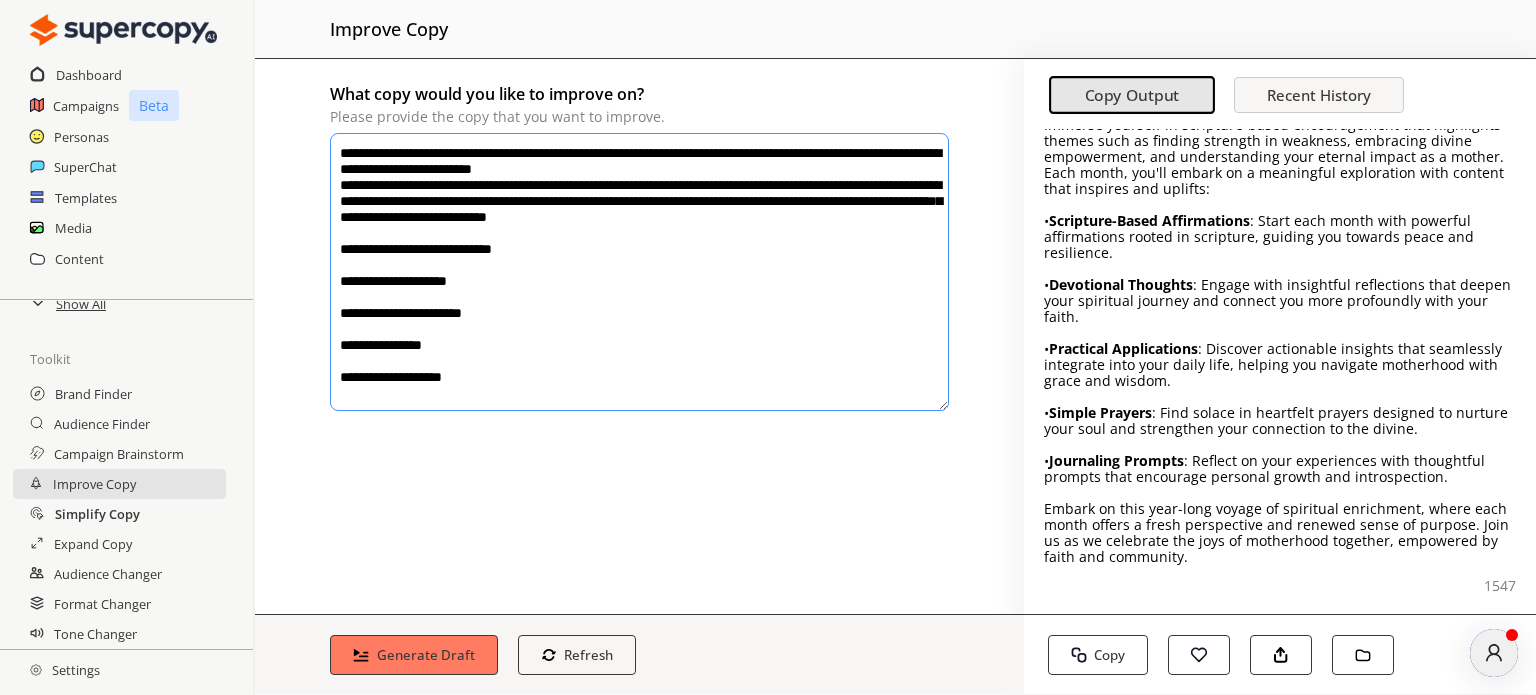 click on "Simplify Copy" at bounding box center [97, 514] 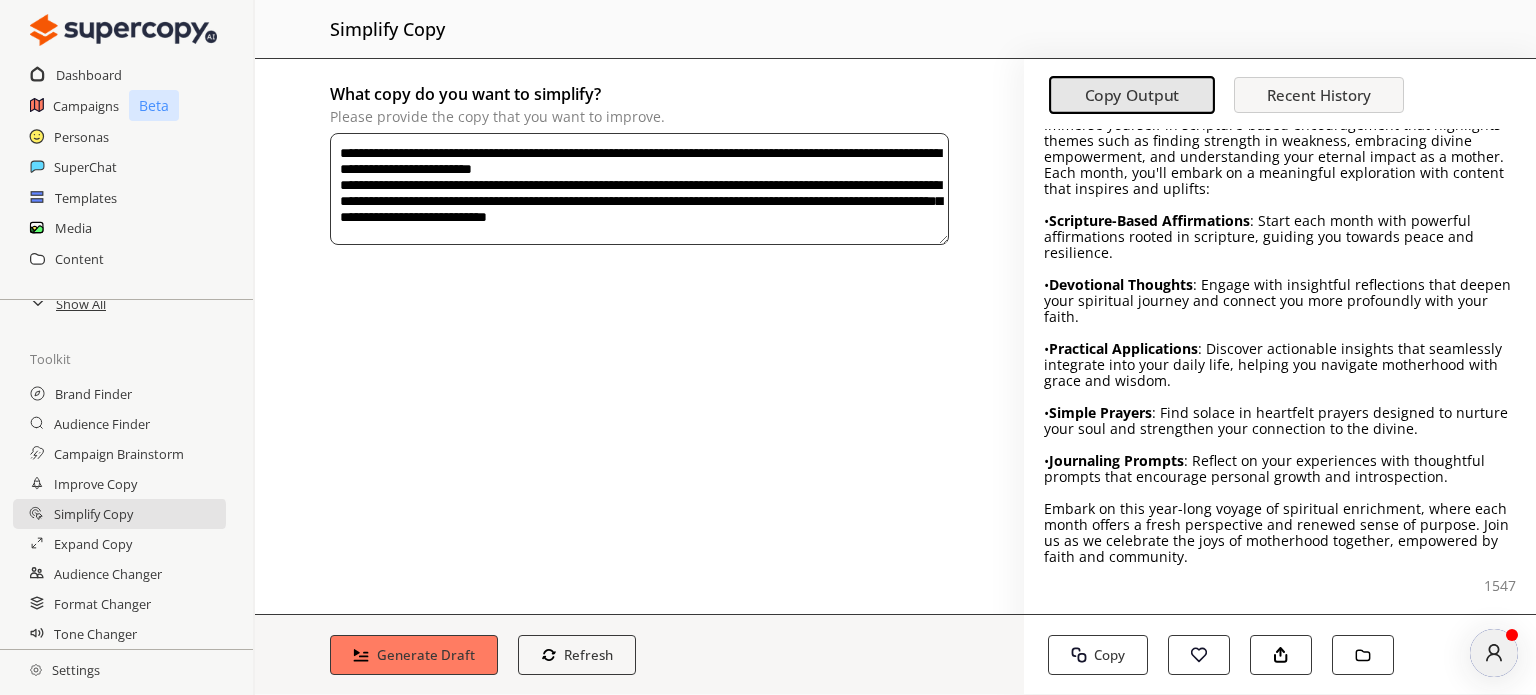drag, startPoint x: 337, startPoint y: 152, endPoint x: 490, endPoint y: 250, distance: 181.6948 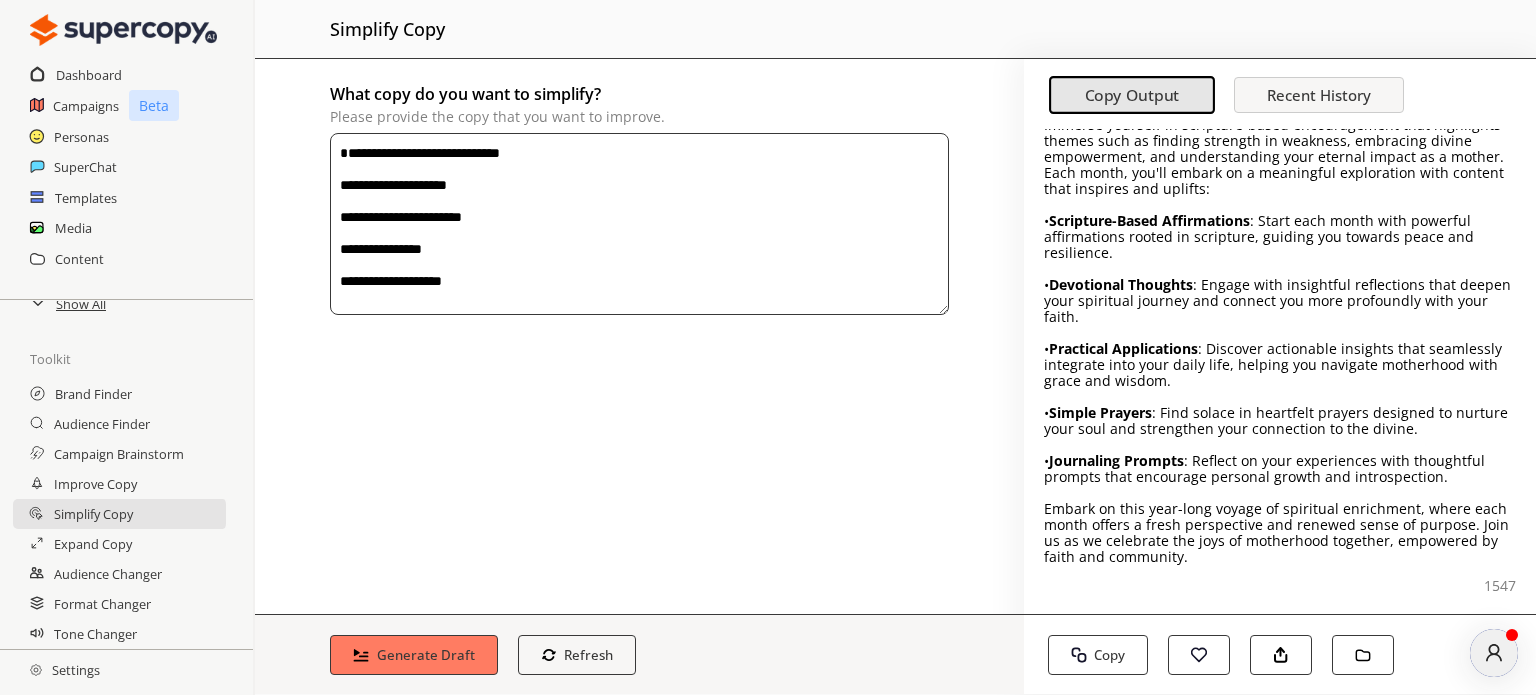 drag, startPoint x: 480, startPoint y: 303, endPoint x: 341, endPoint y: 152, distance: 205.23645 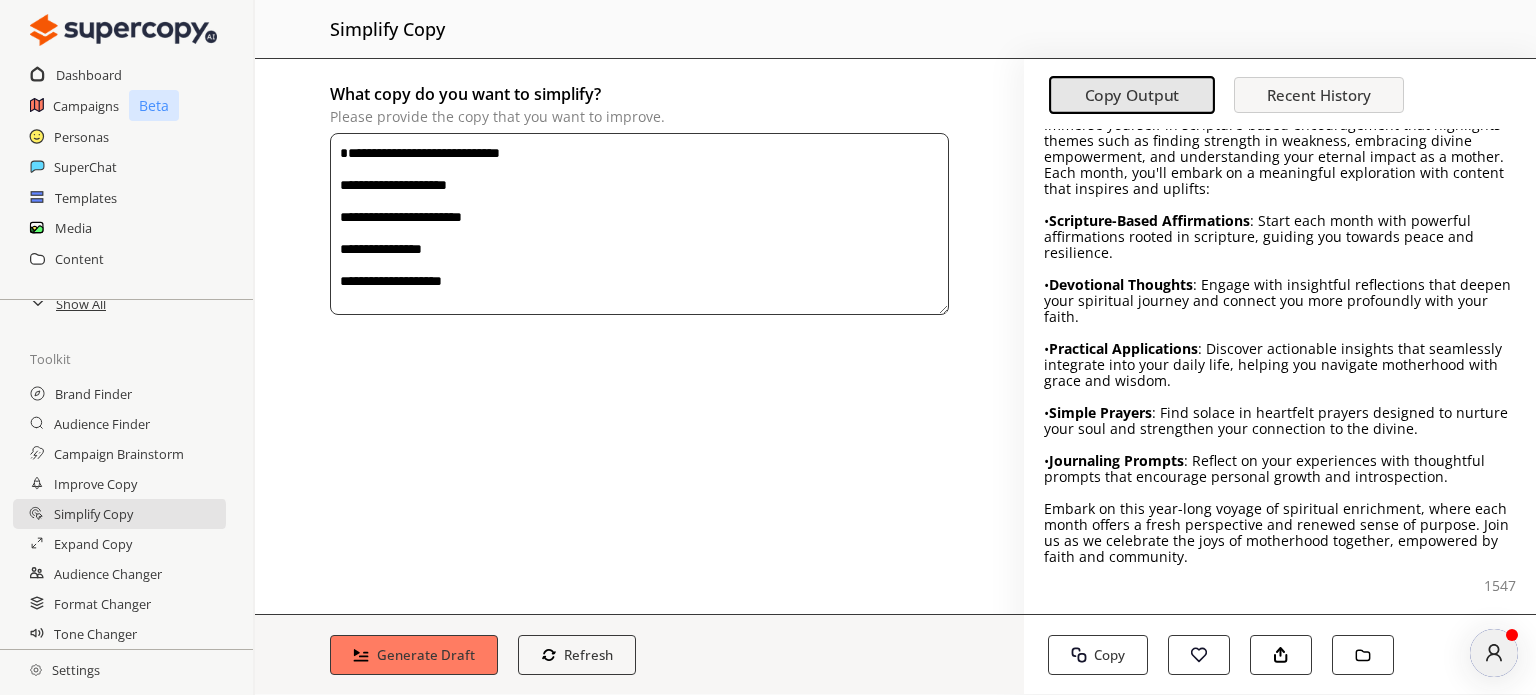 click on "**********" at bounding box center (639, 224) 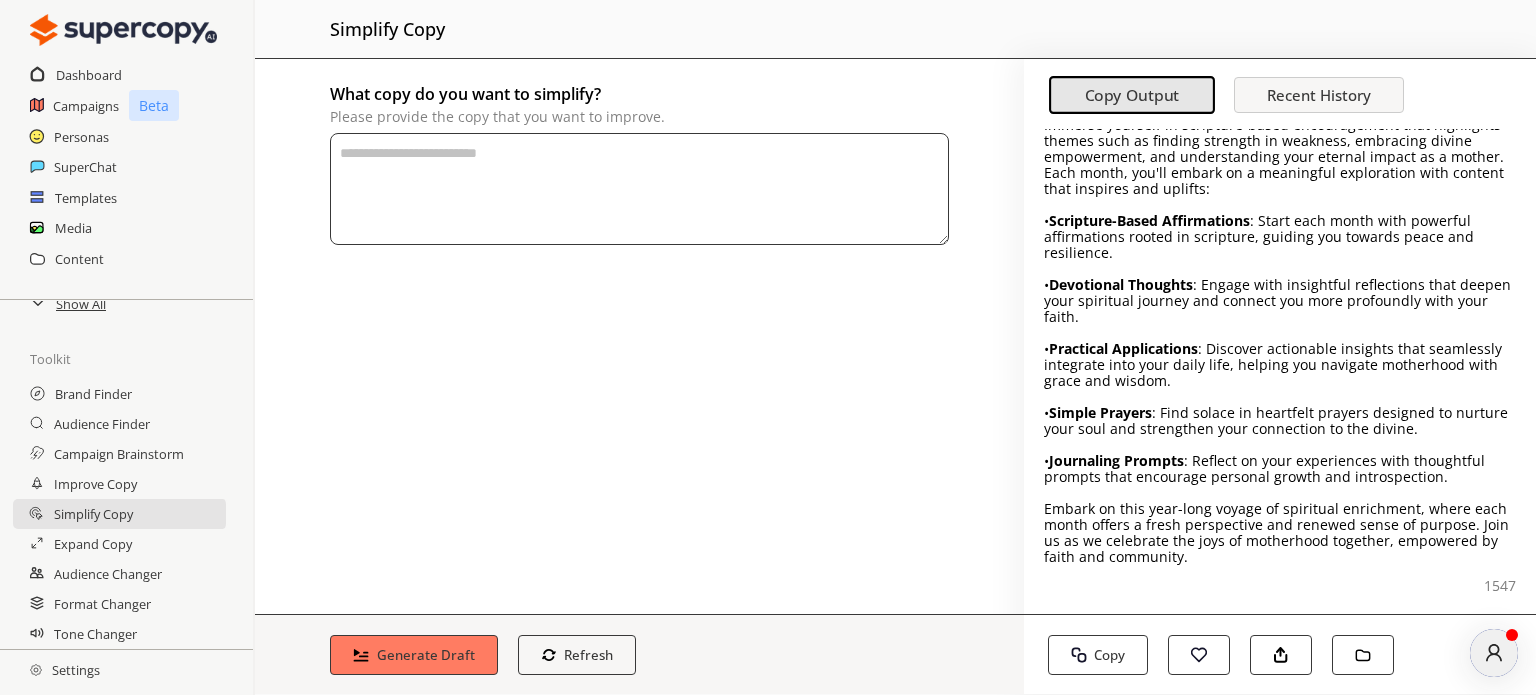 paste on "**********" 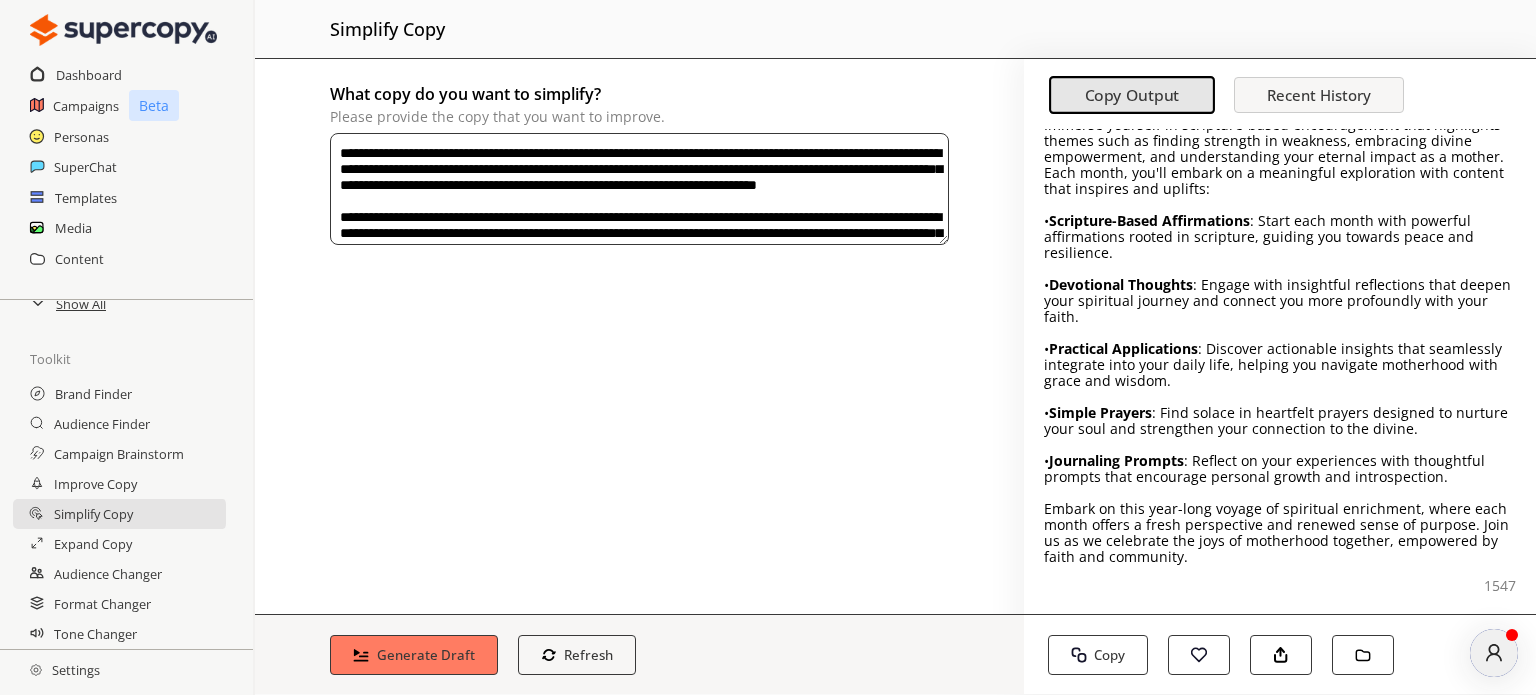 scroll, scrollTop: 140, scrollLeft: 0, axis: vertical 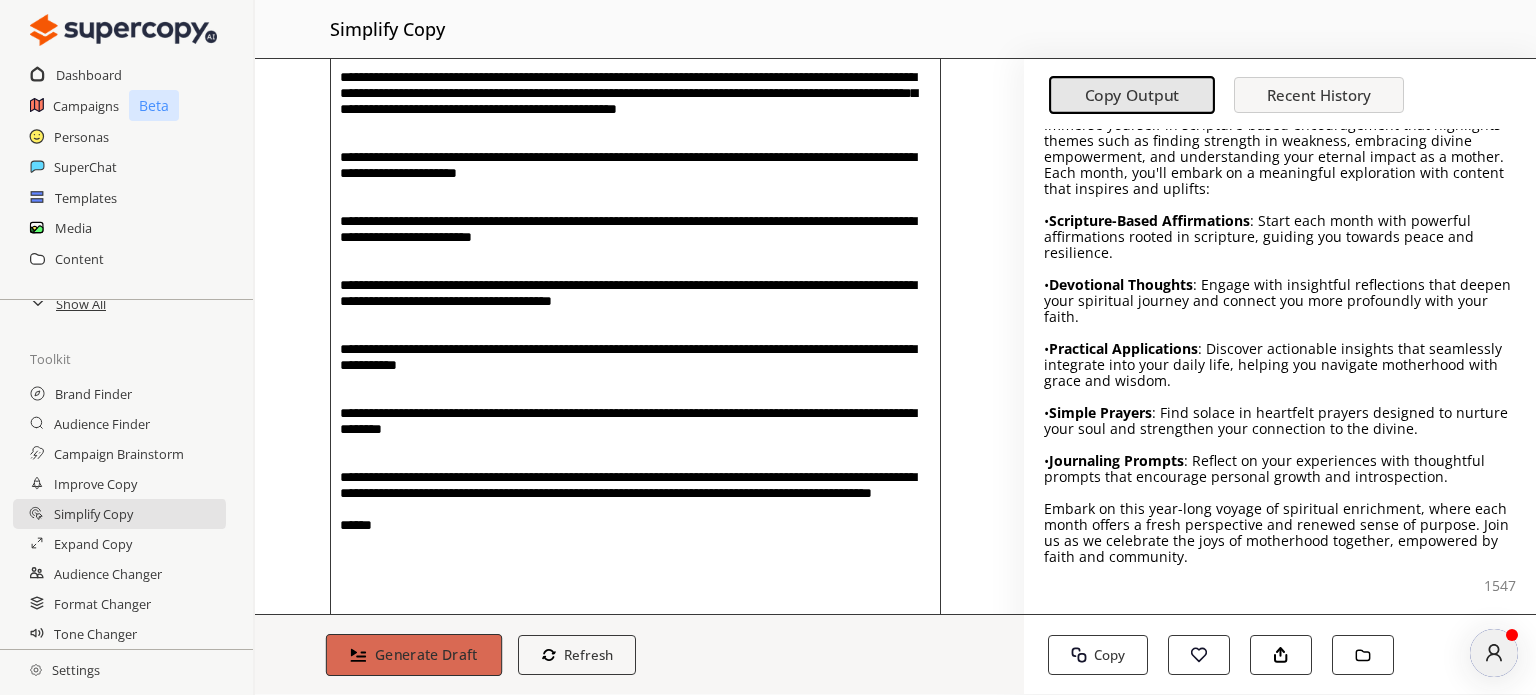 type on "**********" 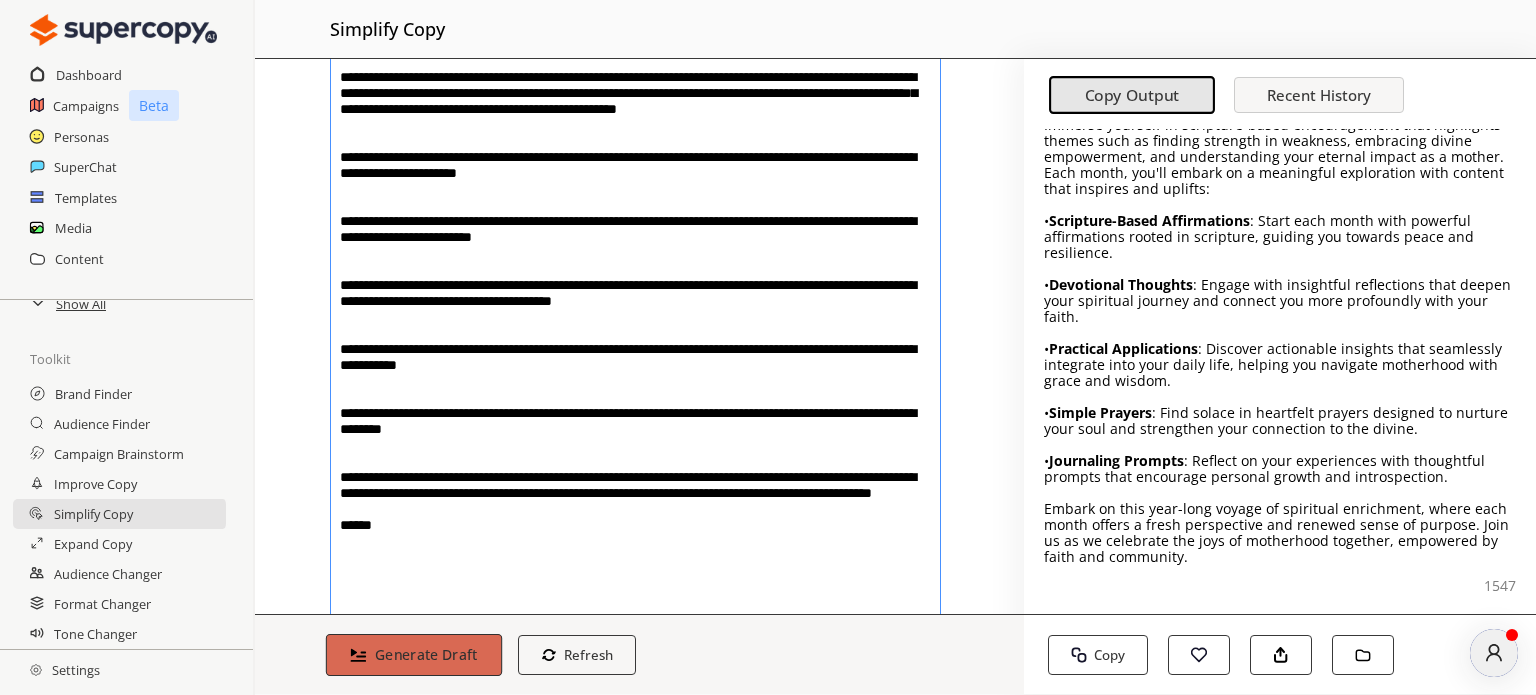 click on "Generate Draft" at bounding box center (414, 655) 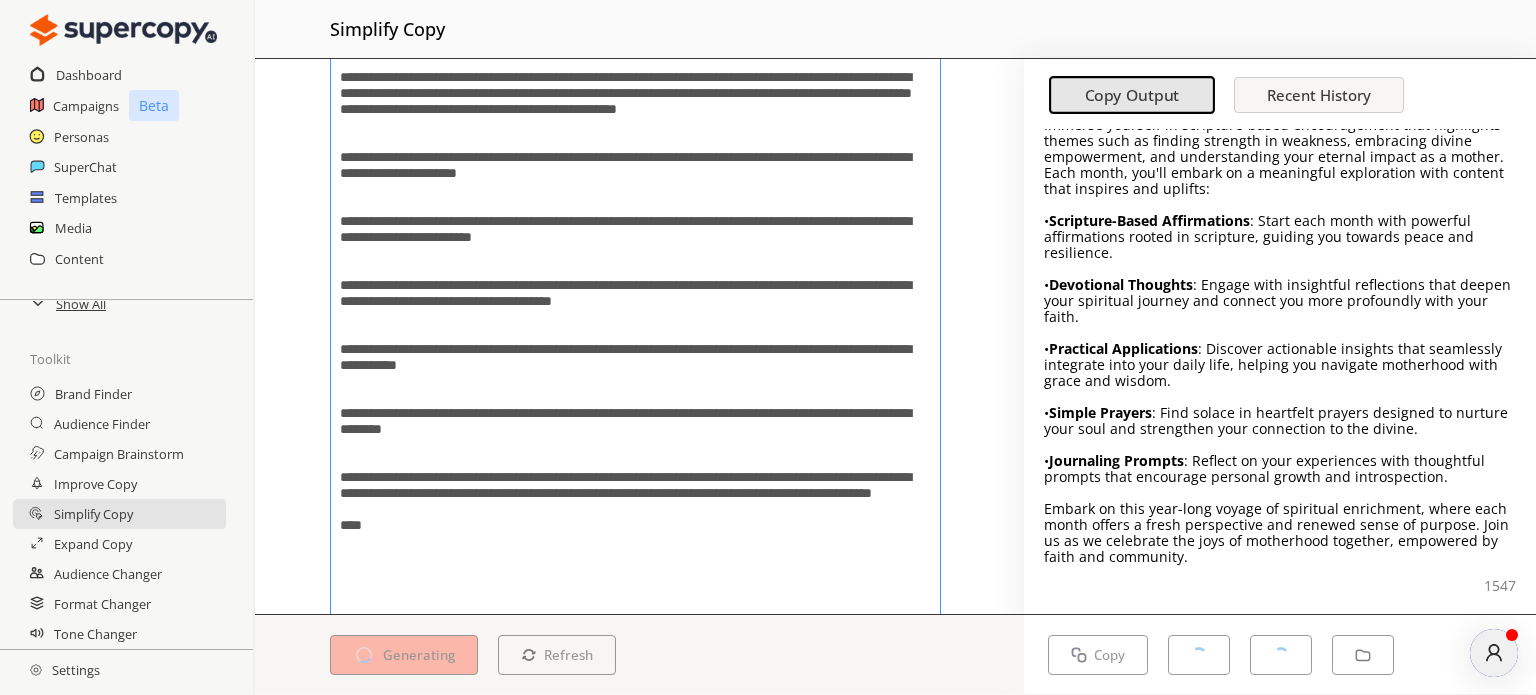 scroll, scrollTop: 0, scrollLeft: 0, axis: both 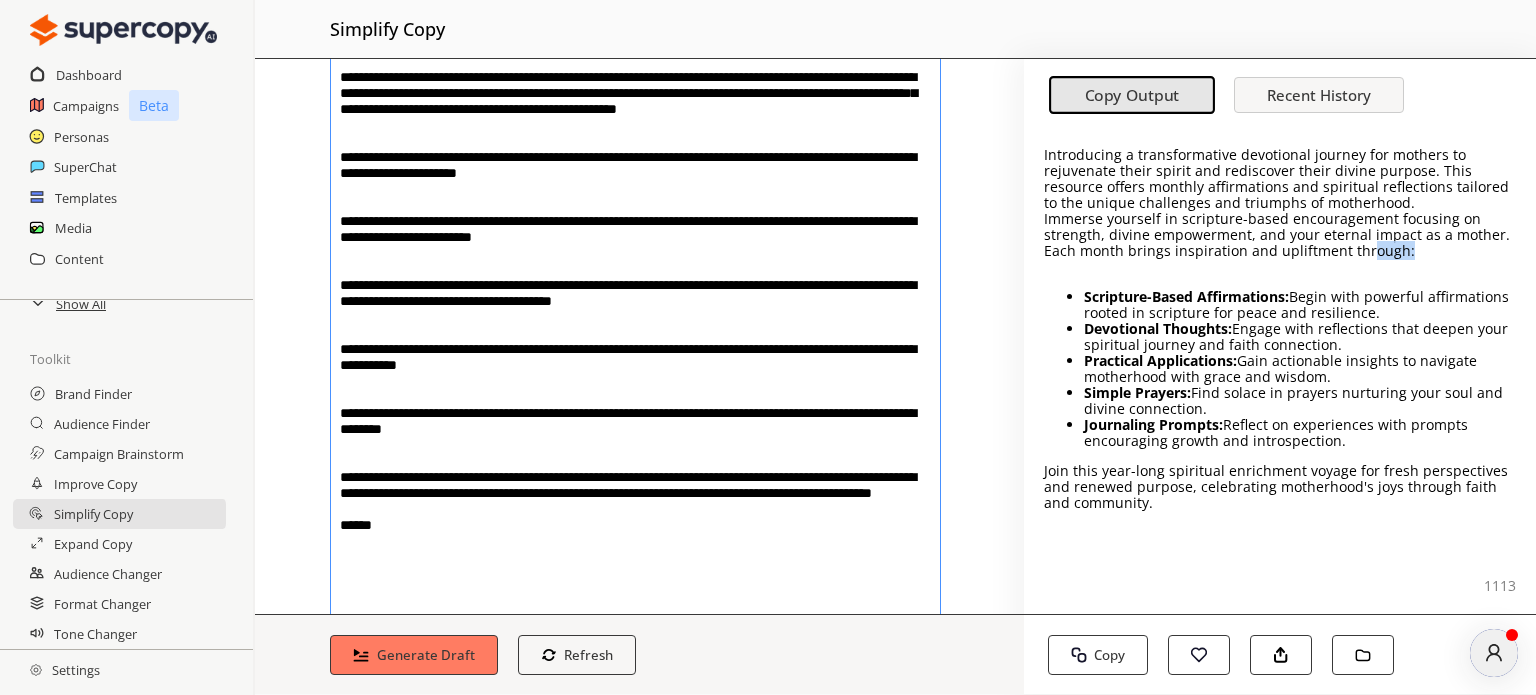 drag, startPoint x: 1408, startPoint y: 256, endPoint x: 1361, endPoint y: 249, distance: 47.518417 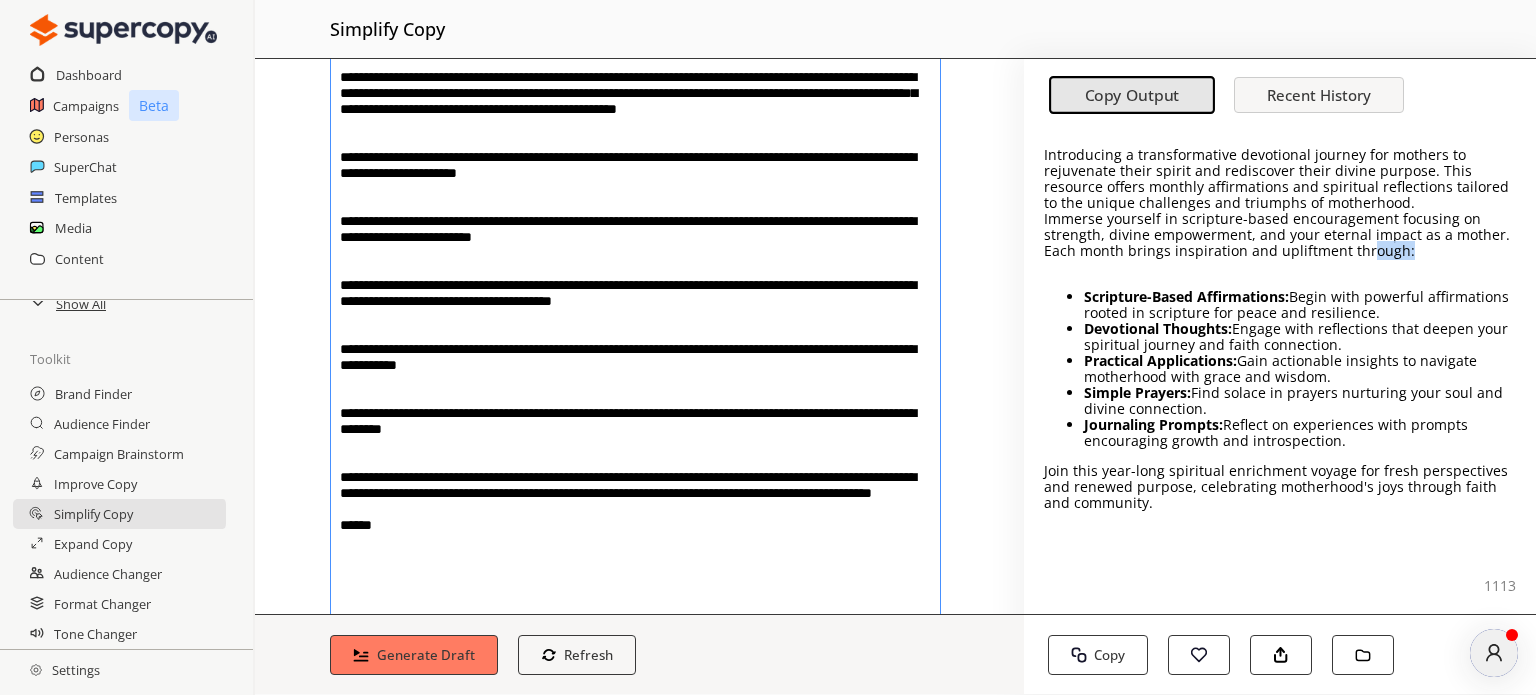 click on "Immerse yourself in scripture-based encouragement focusing on strength, divine empowerment, and your eternal impact as a mother. Each month brings inspiration and upliftment through:" at bounding box center [1280, 235] 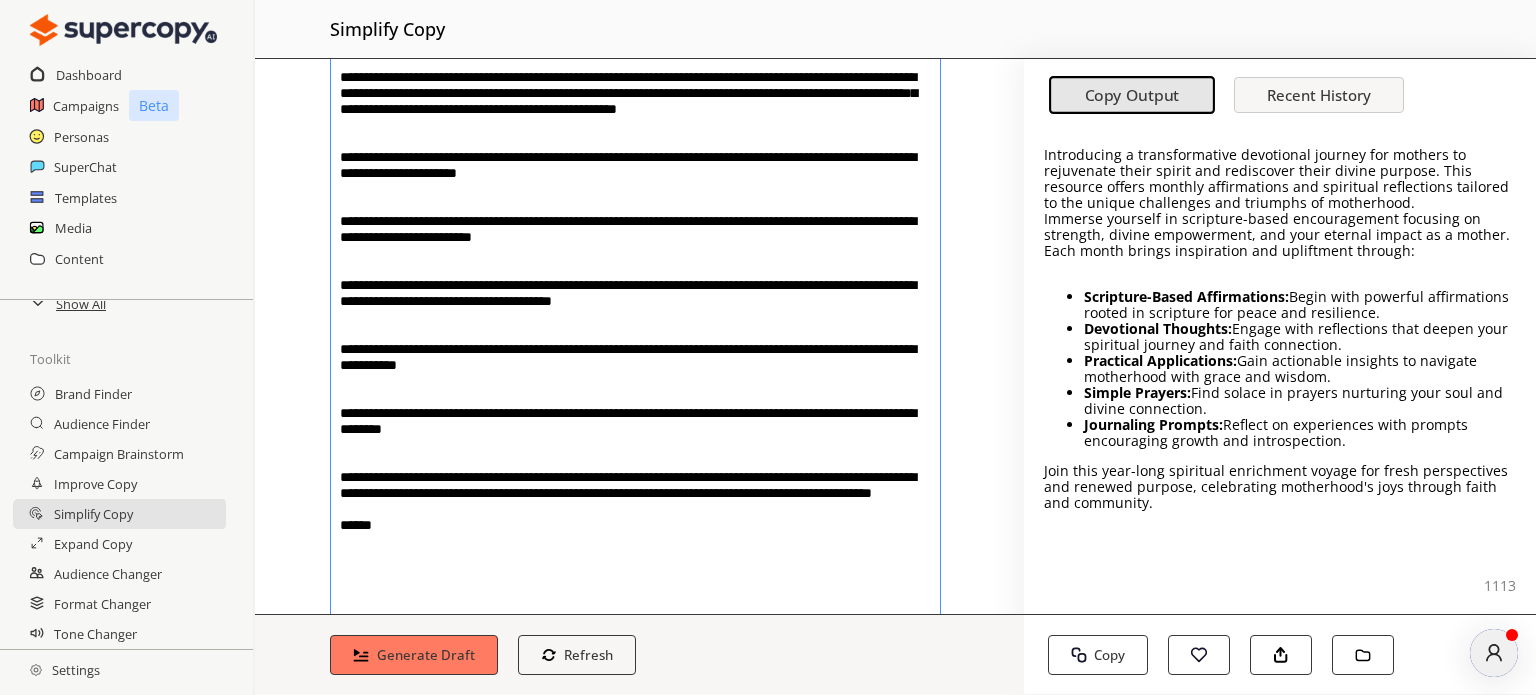 click on "Immerse yourself in scripture-based encouragement focusing on strength, divine empowerment, and your eternal impact as a mother. Each month brings inspiration and upliftment through:" at bounding box center (1280, 235) 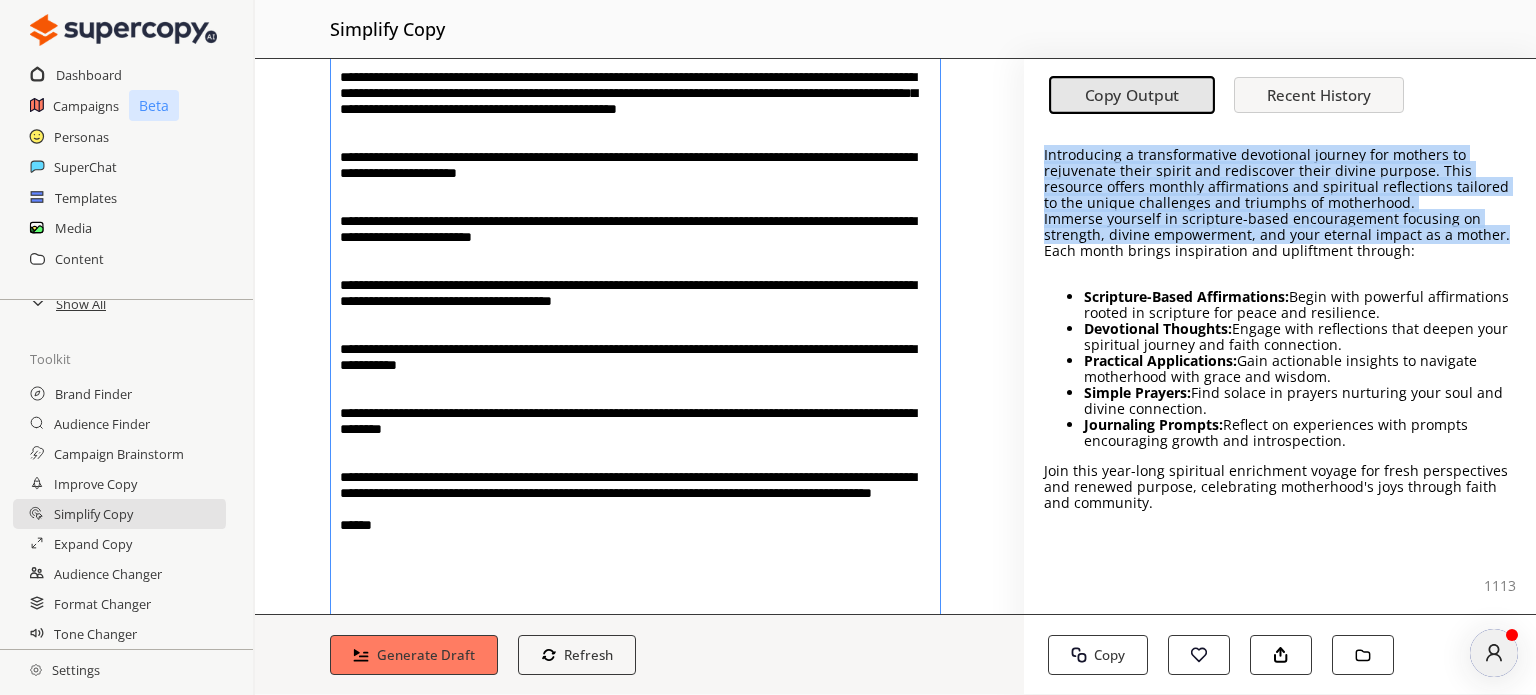 drag, startPoint x: 1497, startPoint y: 230, endPoint x: 1100, endPoint y: 165, distance: 402.28598 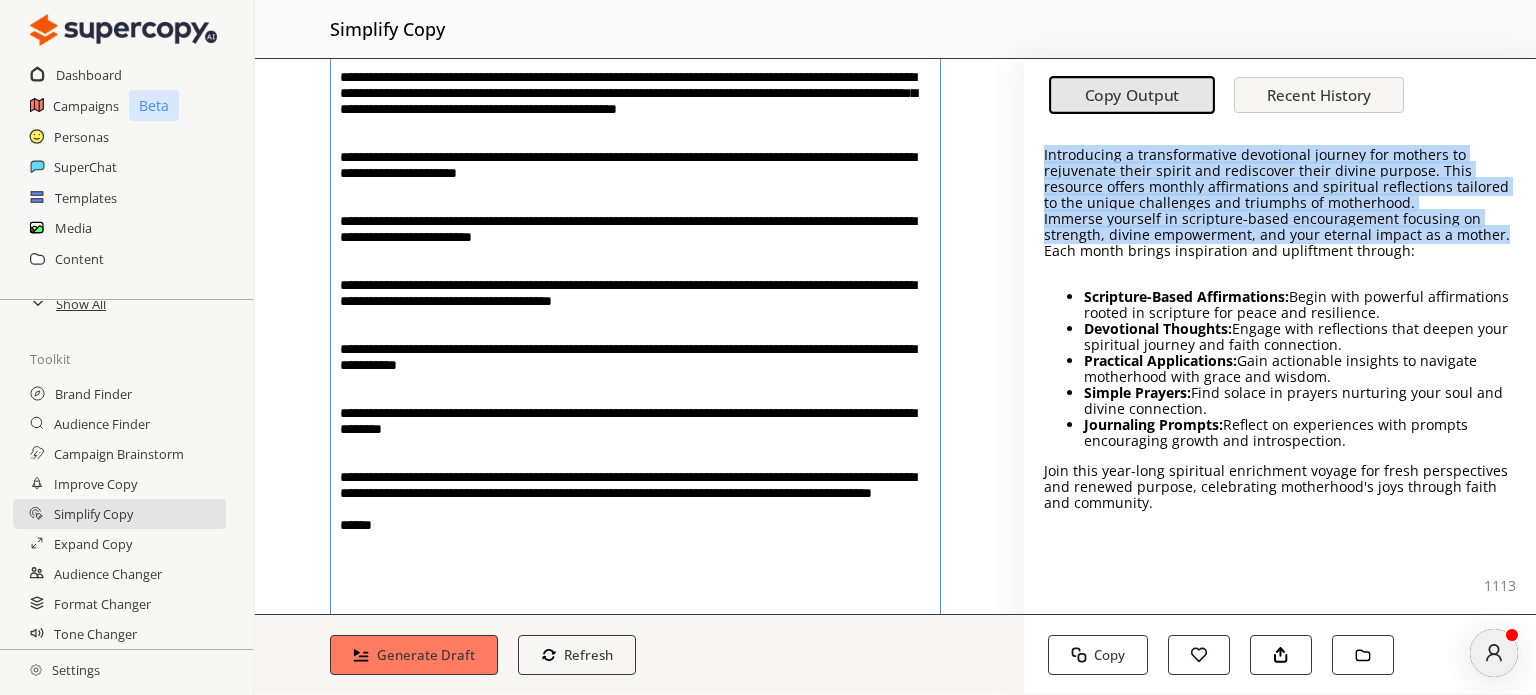 click on "Introducing a transformative devotional journey for mothers to rejuvenate their spirit and rediscover their divine purpose. This resource offers monthly affirmations and spiritual reflections tailored to the unique challenges and triumphs of motherhood. Immerse yourself in scripture-based encouragement focusing on strength, divine empowerment, and your eternal impact as a mother. Each month brings inspiration and upliftment through:
Scripture-Based Affirmations:  Begin with powerful affirmations rooted in scripture for peace and resilience. Devotional Thoughts:  Engage with reflections that deepen your spiritual journey and faith connection. Practical Applications:  Gain actionable insights to navigate motherhood with grace and wisdom. Simple Prayers:  Find solace in prayers nurturing your soul and divine connection. Journaling Prompts:  Reflect on experiences with prompts encouraging growth and introspection." at bounding box center (1280, 371) 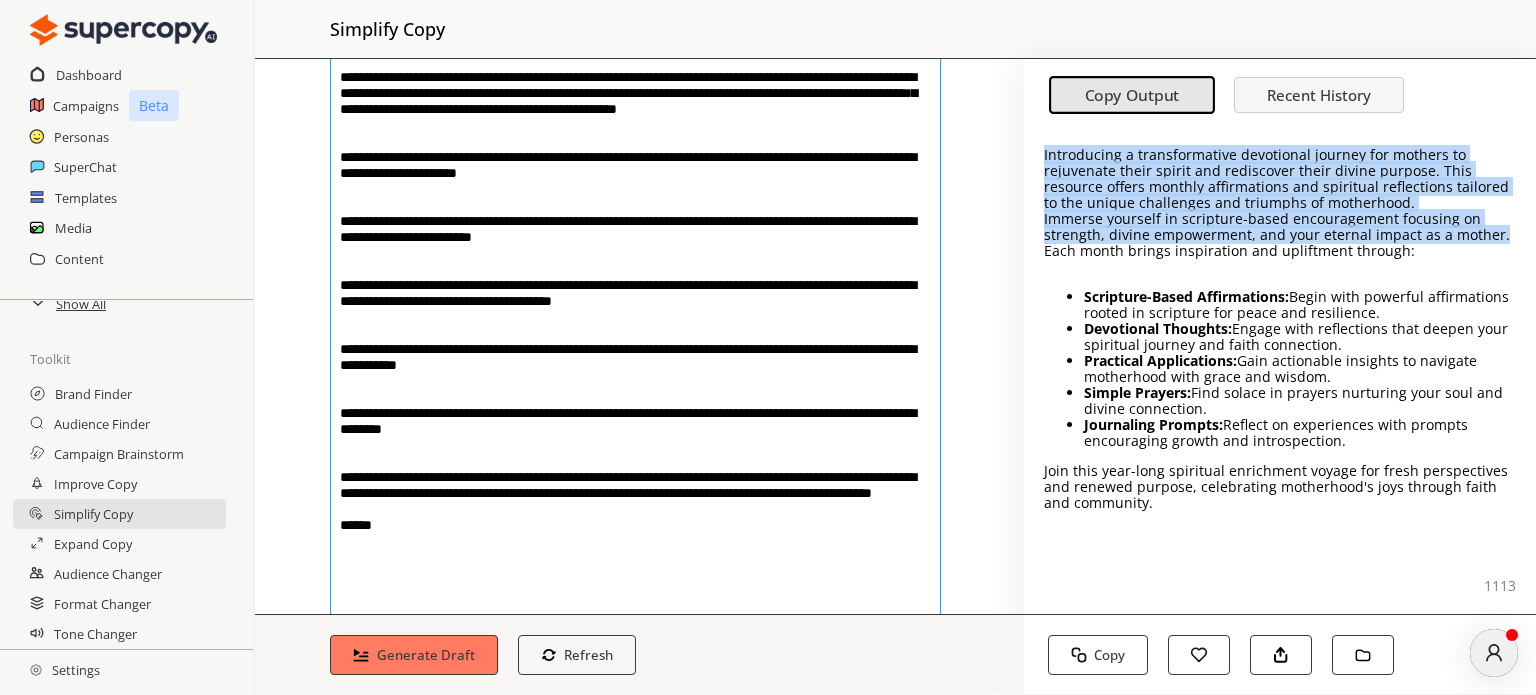 copy on "Introducing a transformative devotional journey for mothers to rejuvenate their spirit and rediscover their divine purpose. This resource offers monthly affirmations and spiritual reflections tailored to the unique challenges and triumphs of motherhood. Immerse yourself in scripture-based encouragement focusing on strength, divine empowerment, and your eternal impact as a mother." 